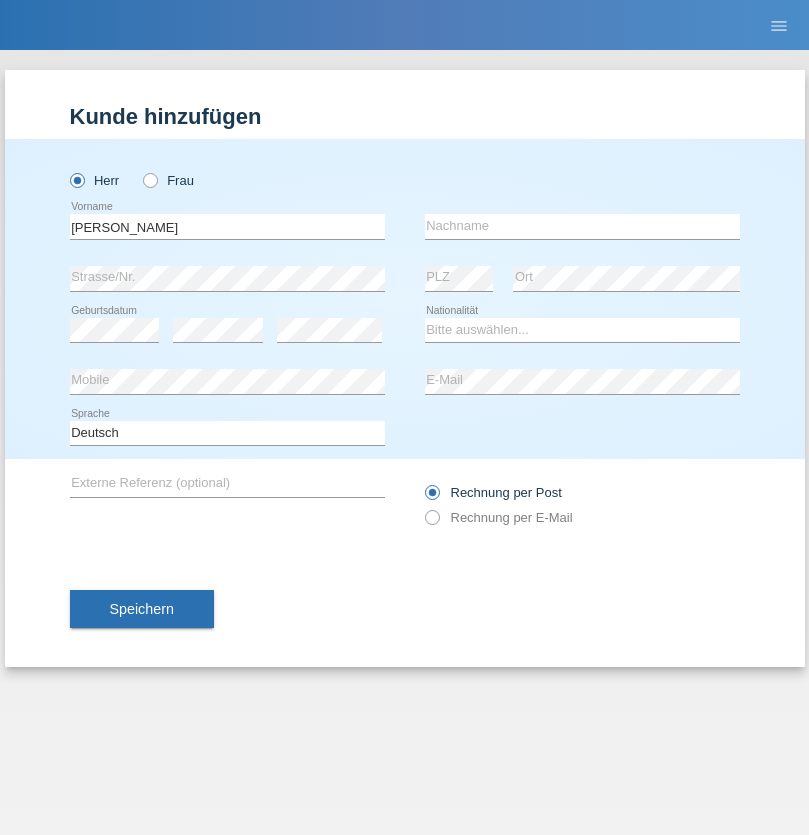 scroll, scrollTop: 0, scrollLeft: 0, axis: both 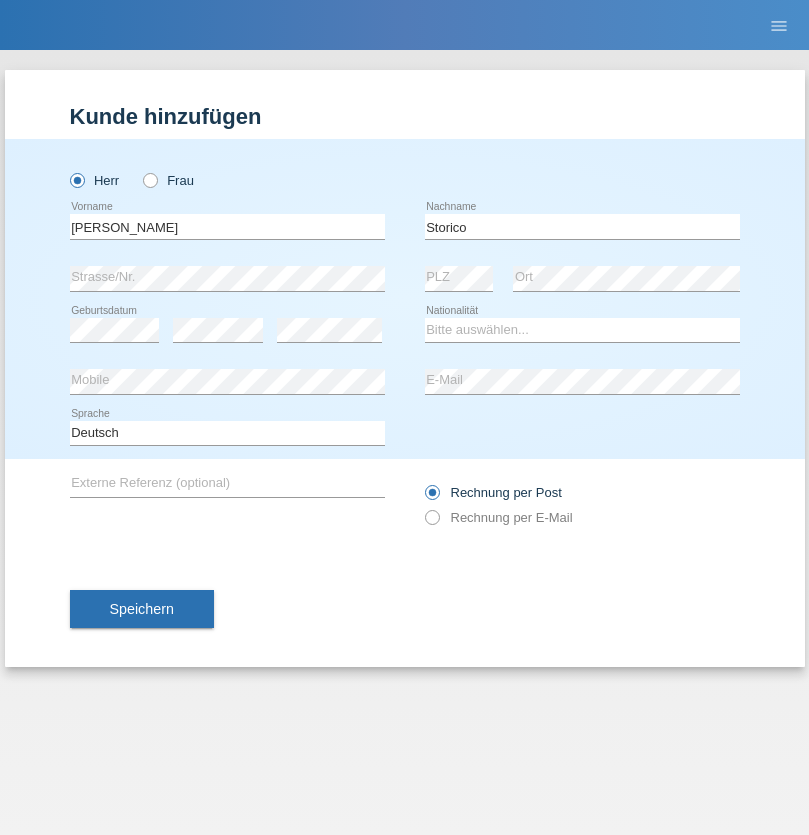 type on "Storico" 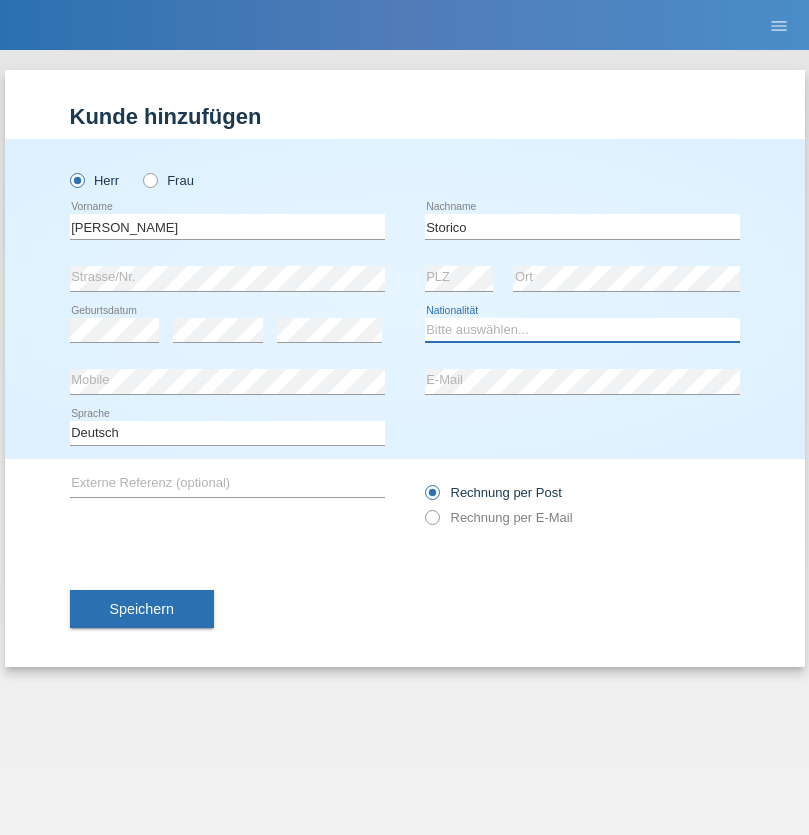 select on "IT" 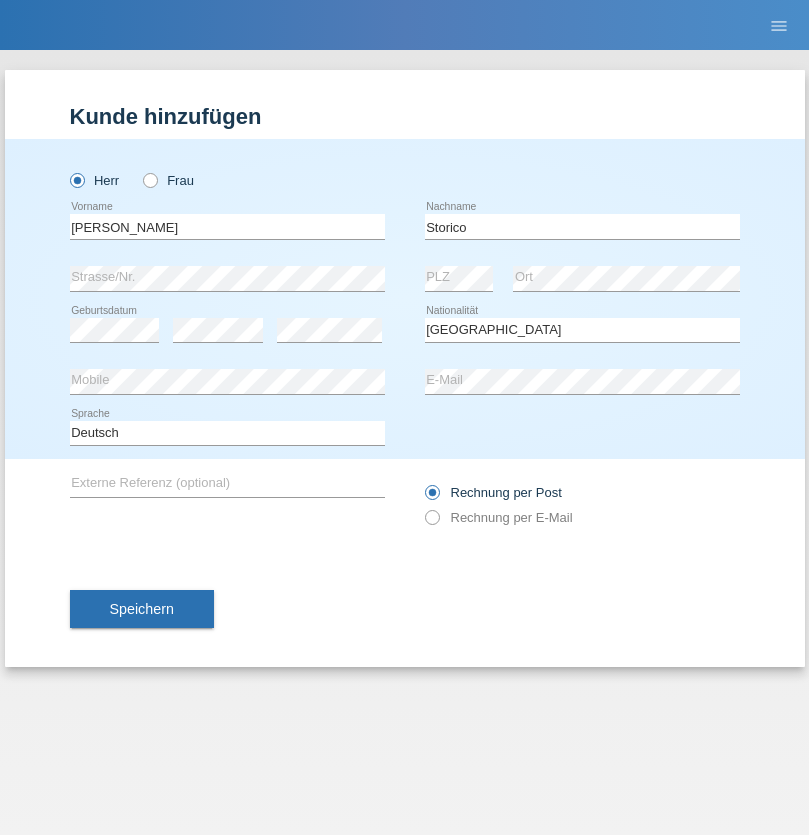 select on "C" 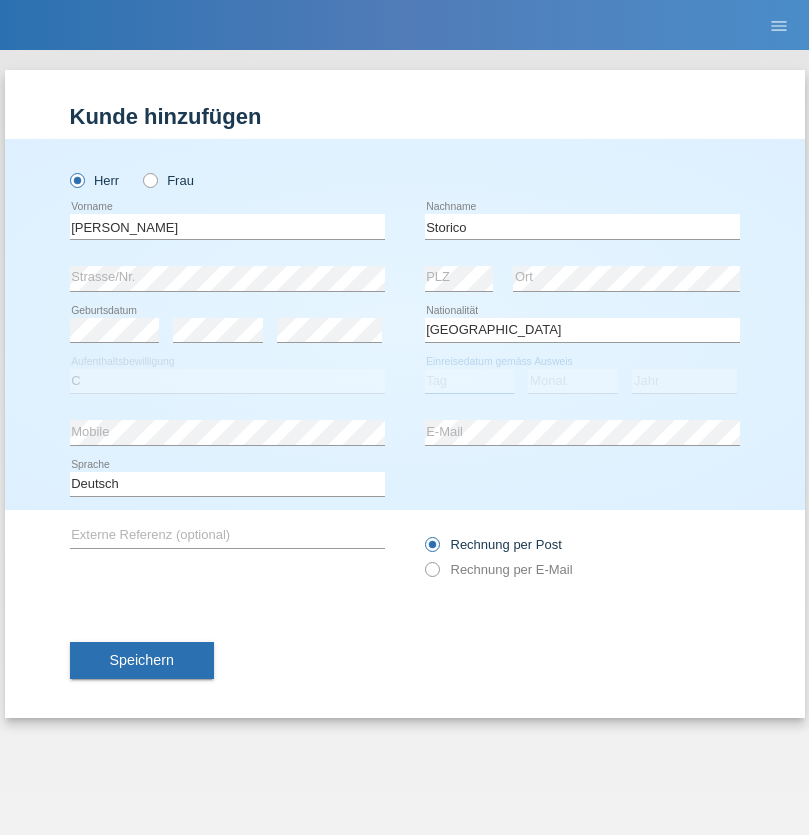 select on "19" 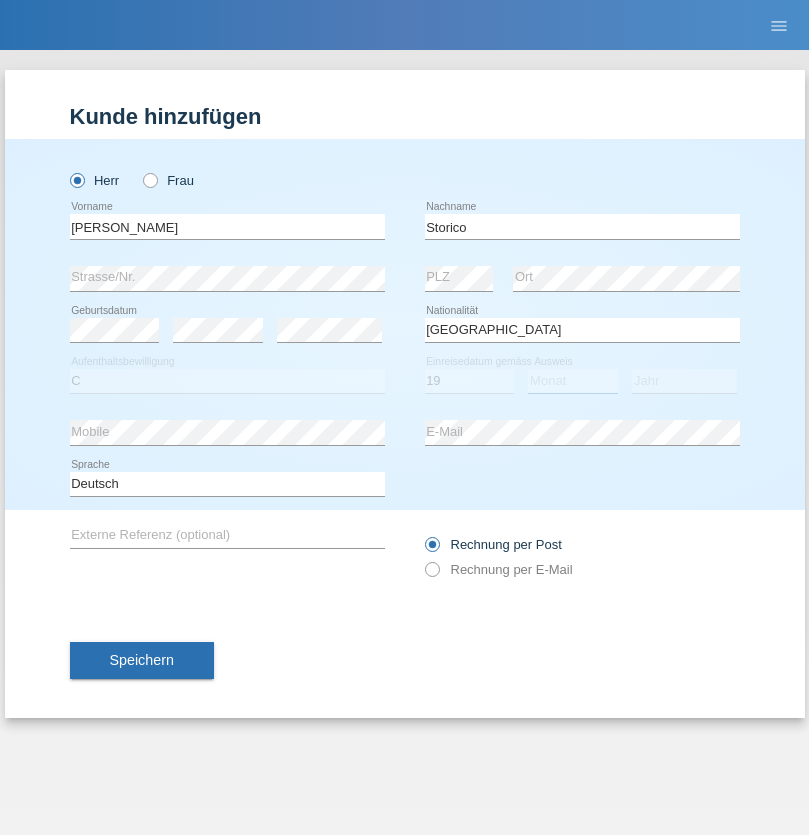 select on "07" 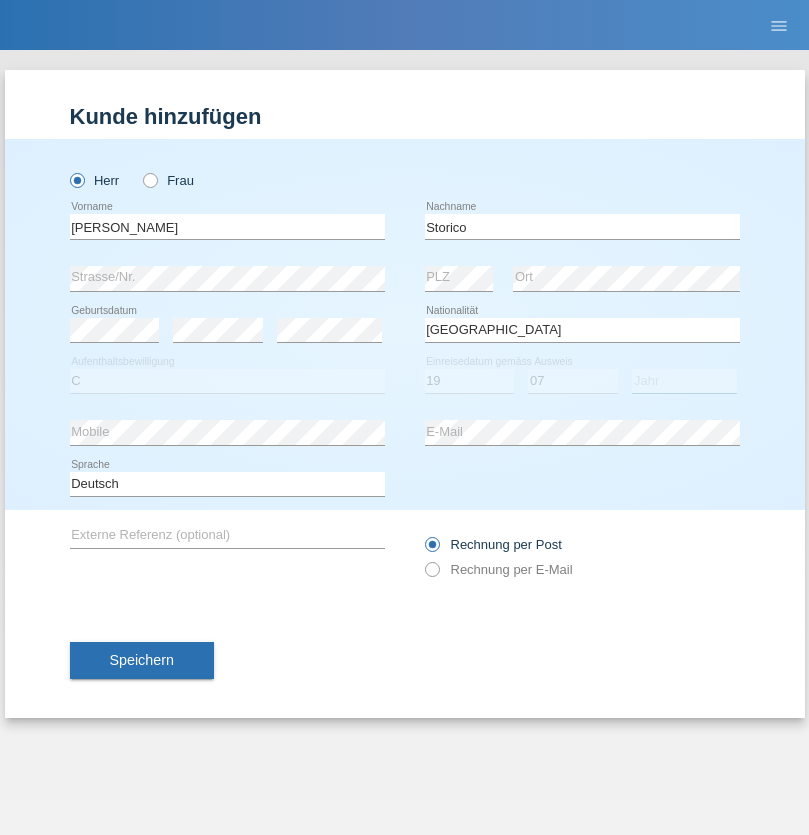 select on "2021" 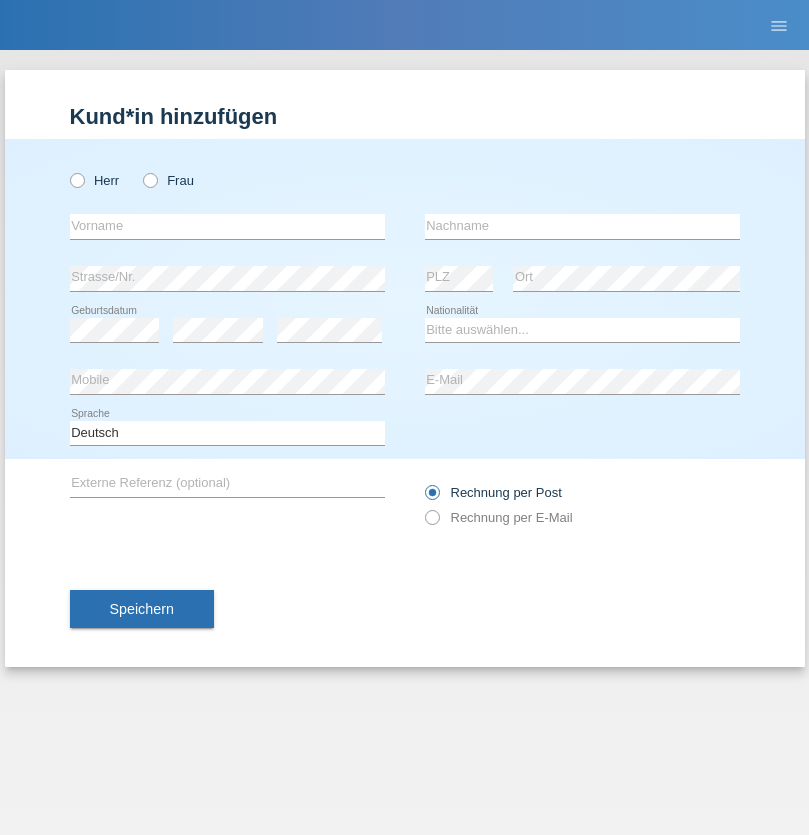 scroll, scrollTop: 0, scrollLeft: 0, axis: both 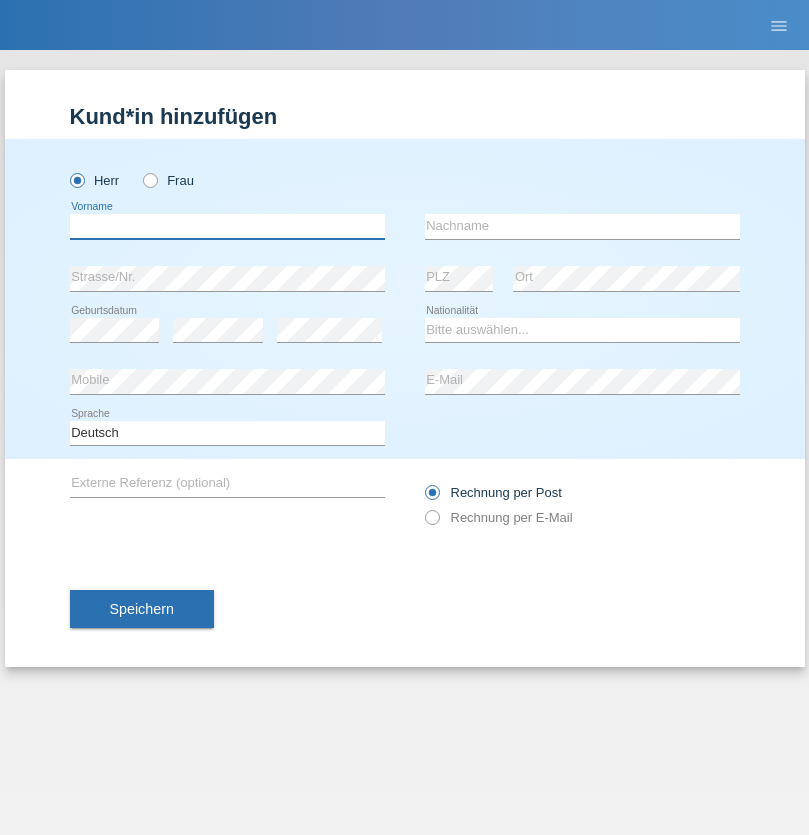 click at bounding box center (227, 226) 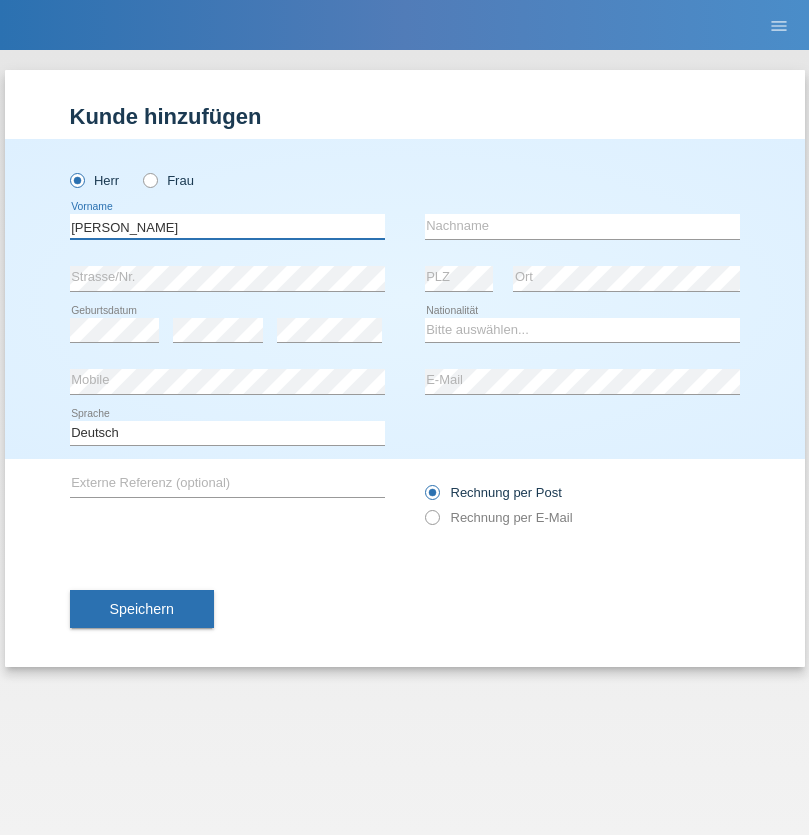 type on "Sven" 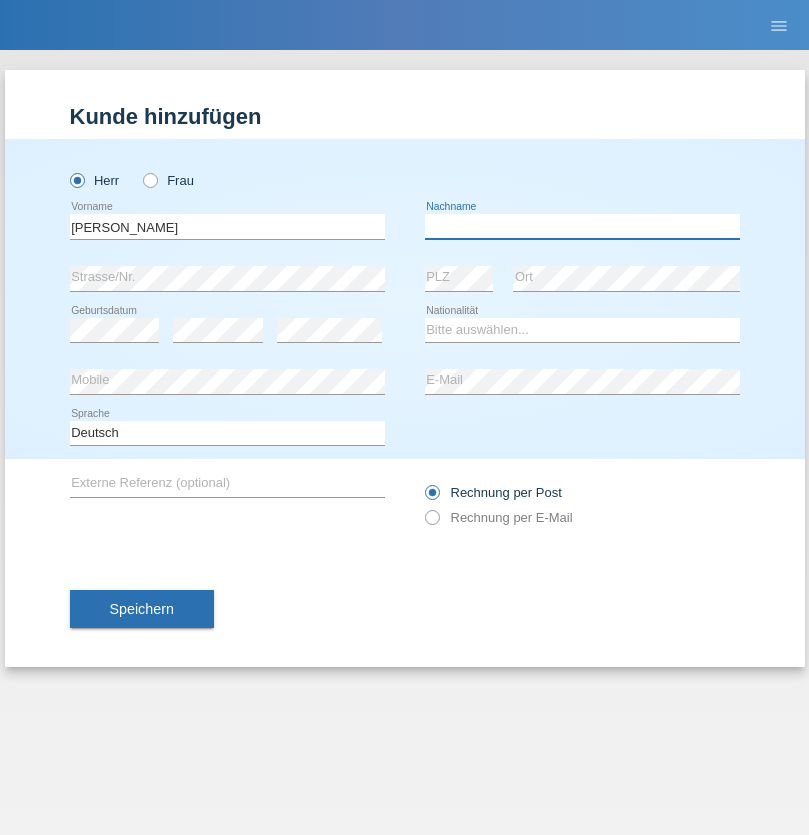 click at bounding box center [582, 226] 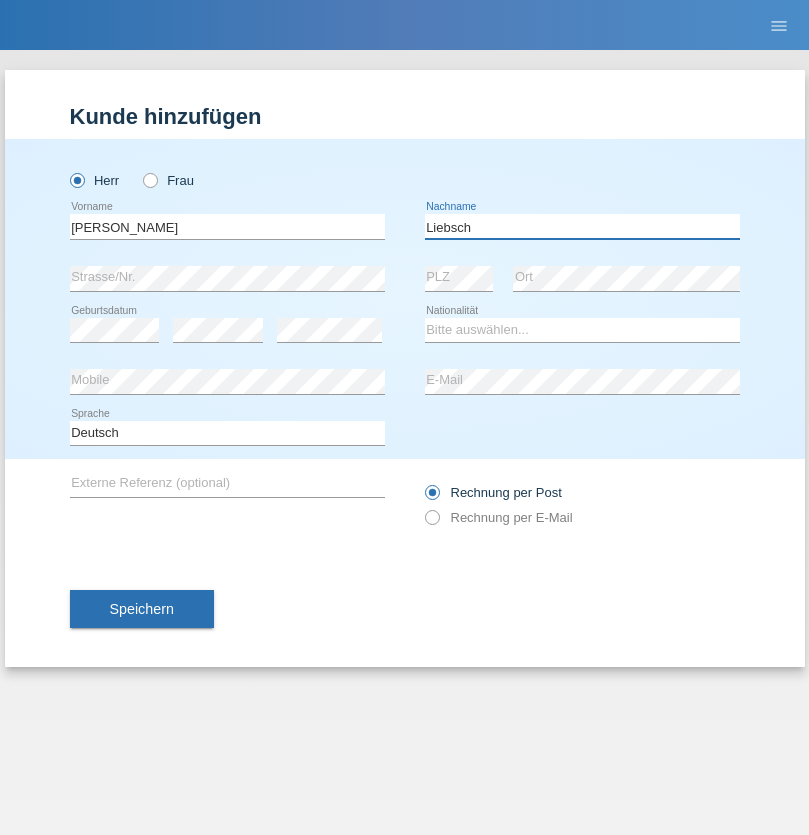 type on "Liebsch" 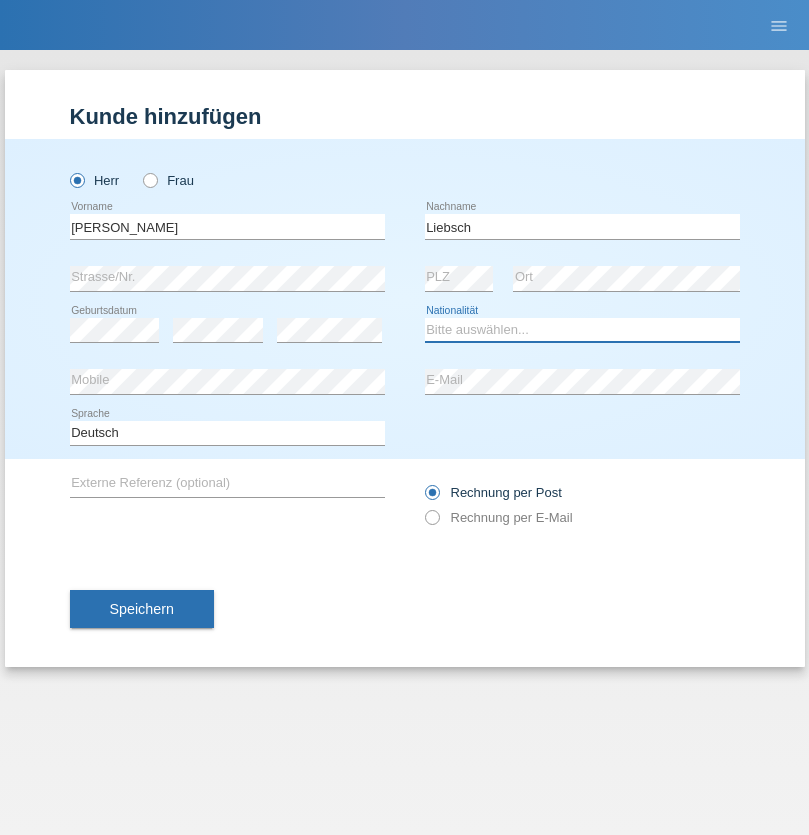 select on "DE" 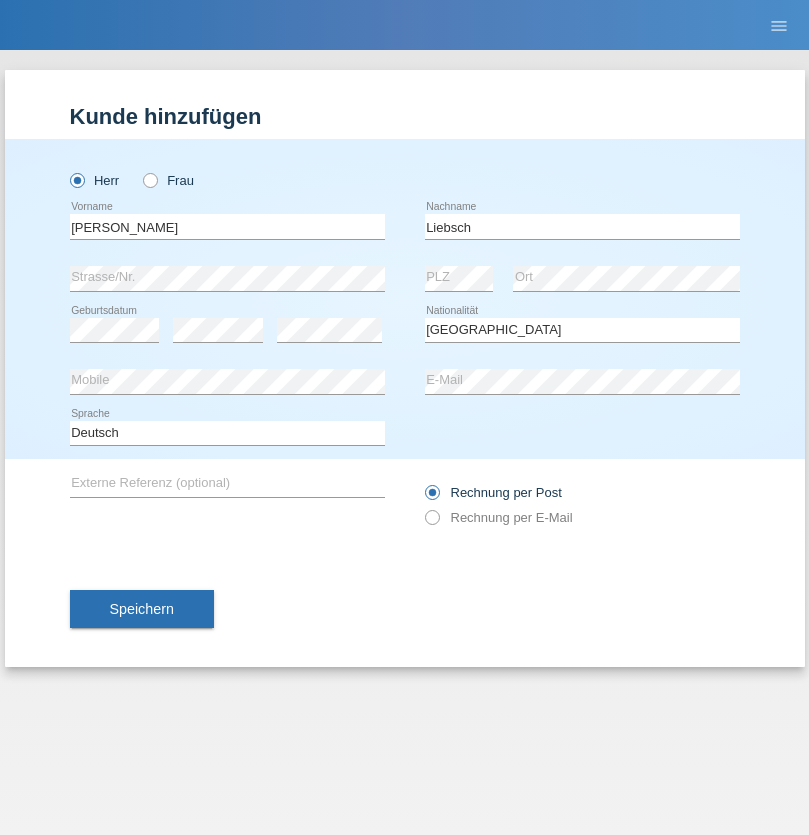 select on "C" 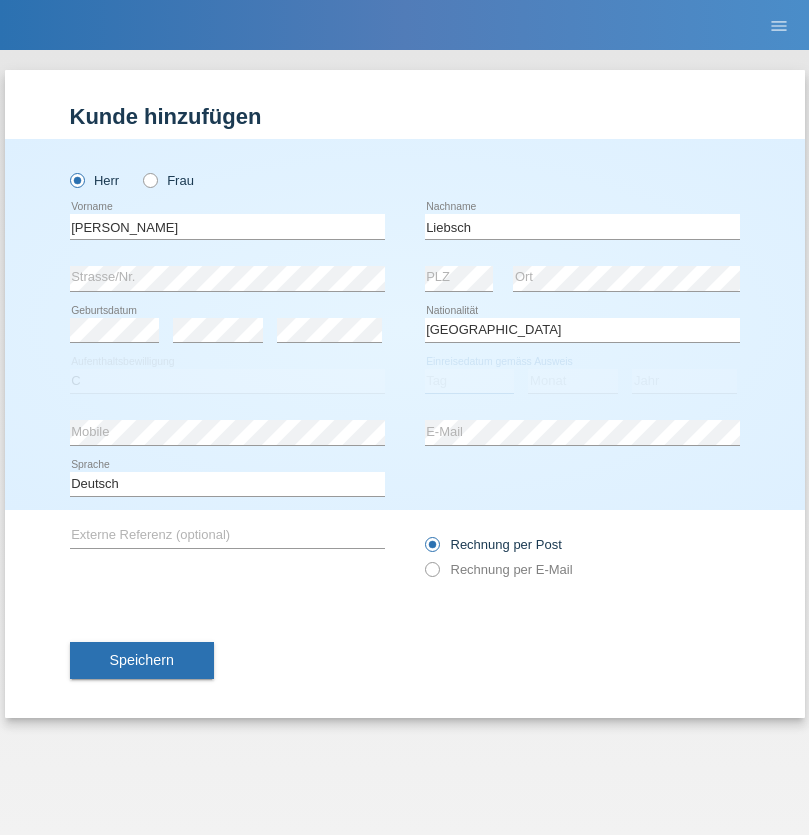 select on "19" 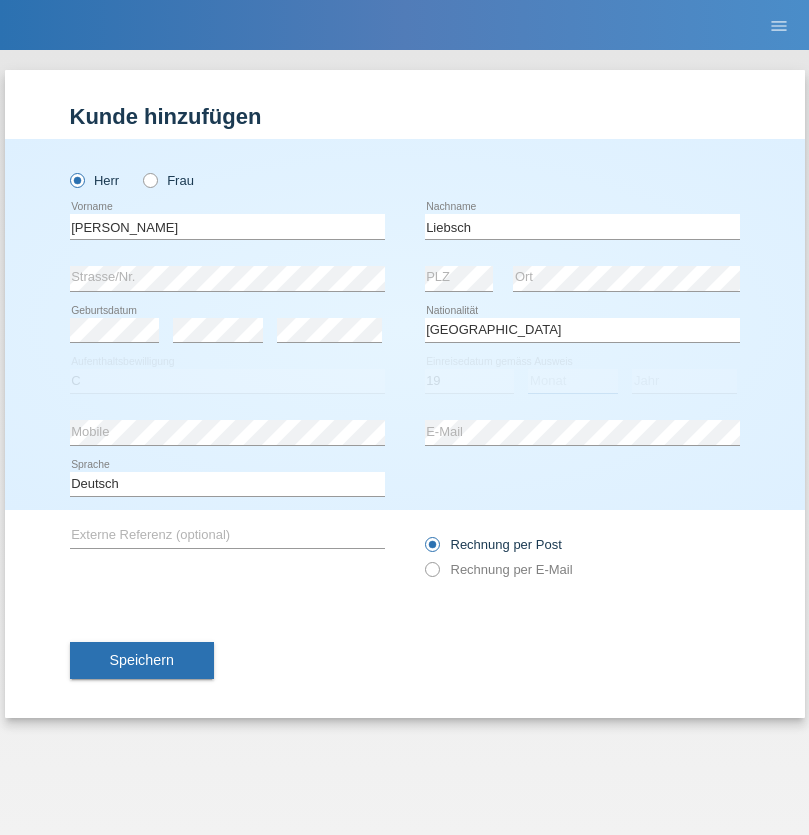 select on "07" 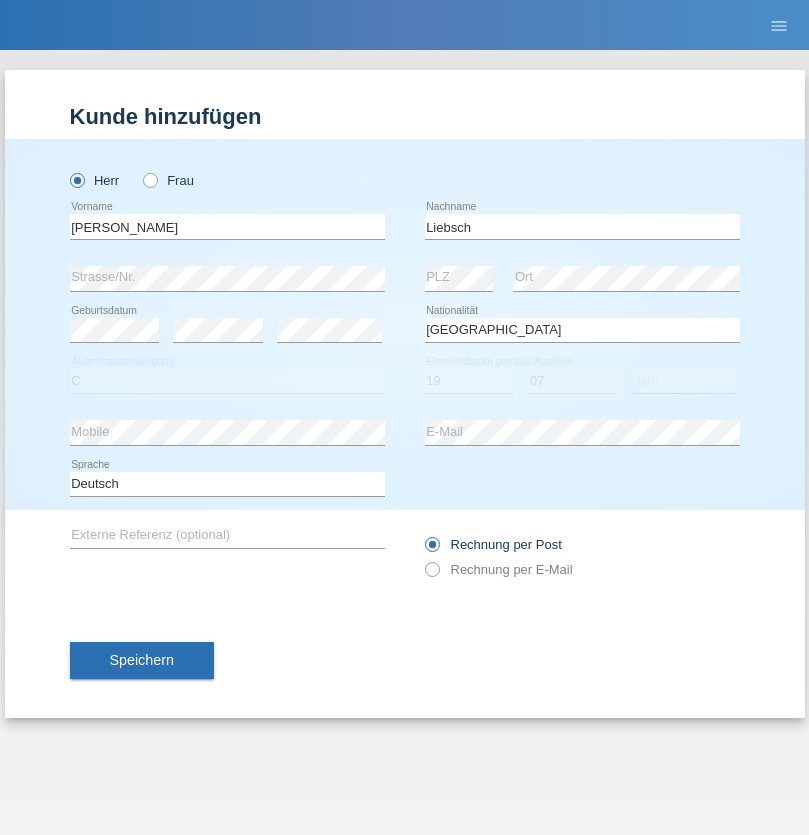 select on "2021" 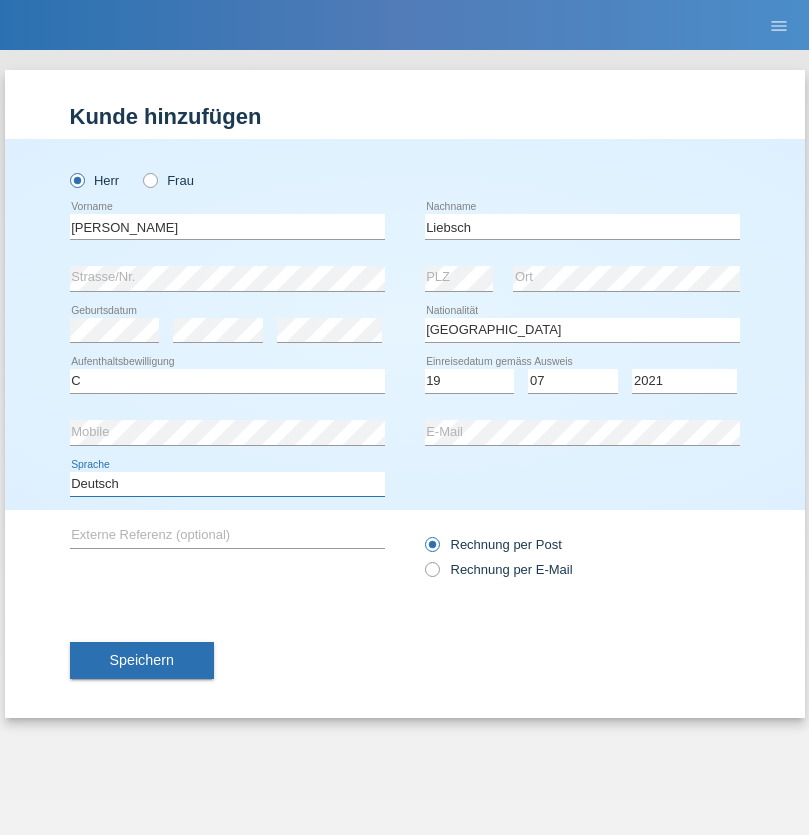 select on "en" 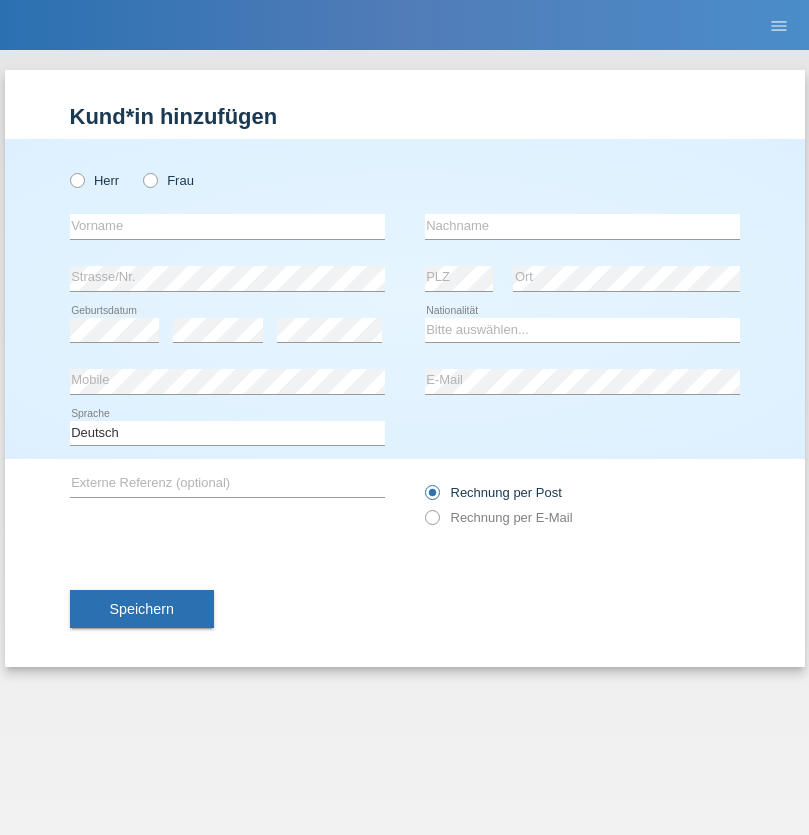 scroll, scrollTop: 0, scrollLeft: 0, axis: both 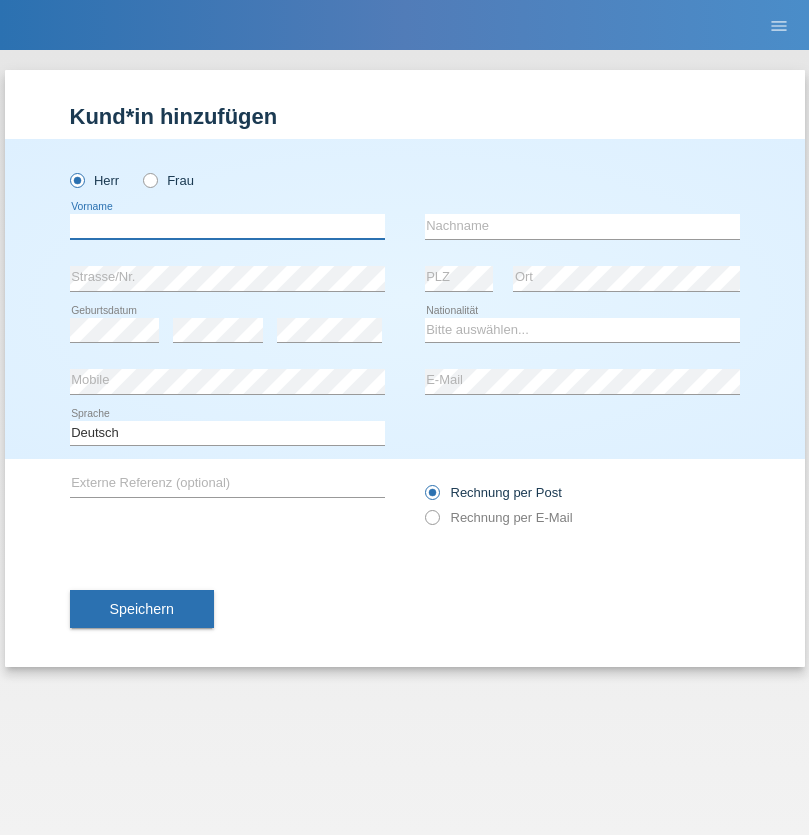 click at bounding box center (227, 226) 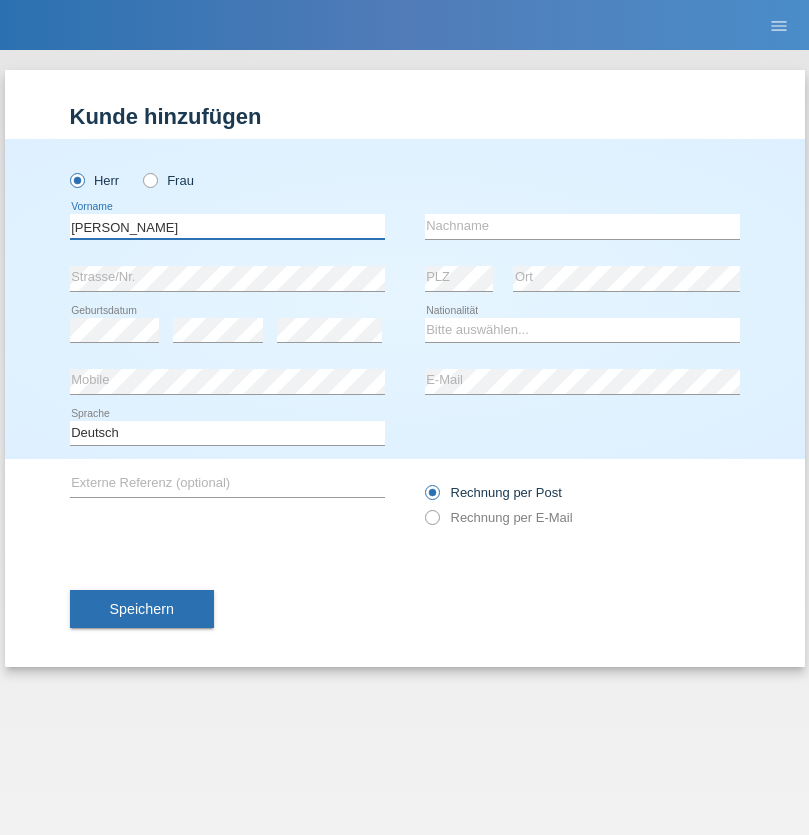 type on "[PERSON_NAME]" 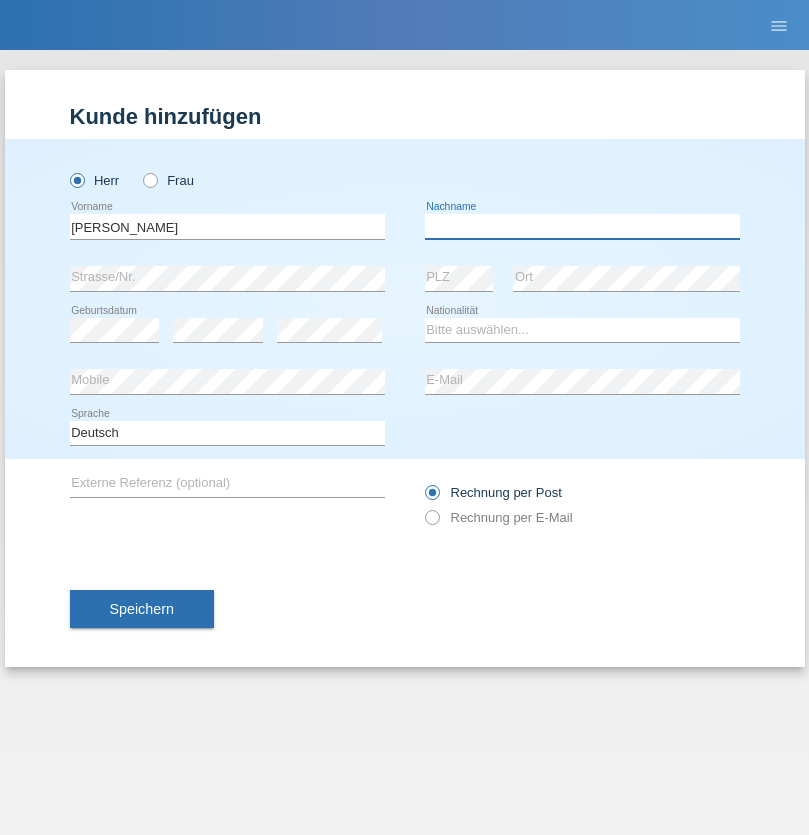 click at bounding box center (582, 226) 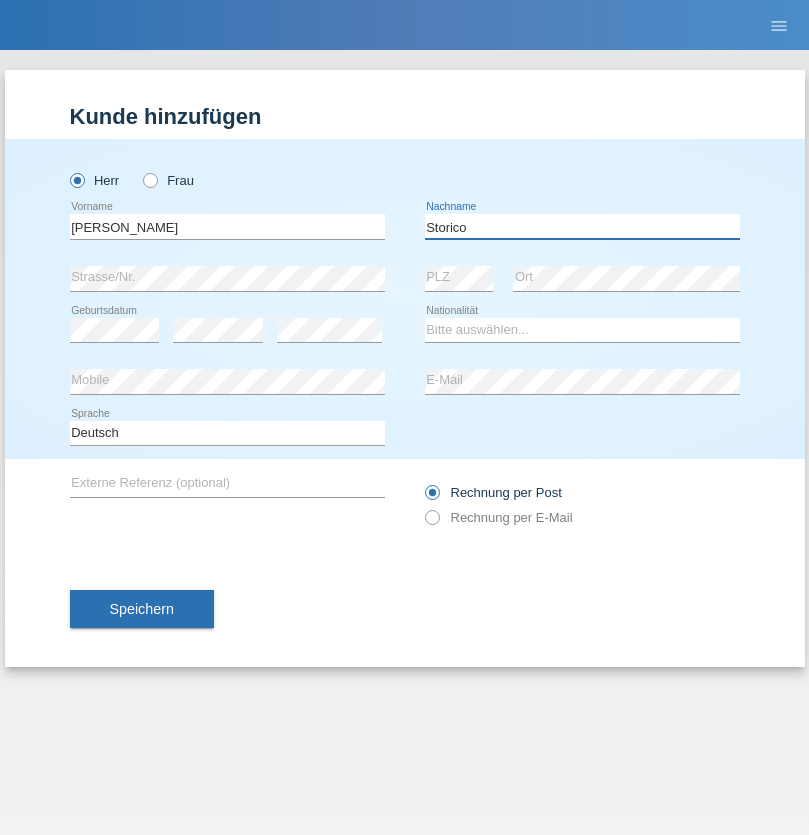 type on "Storico" 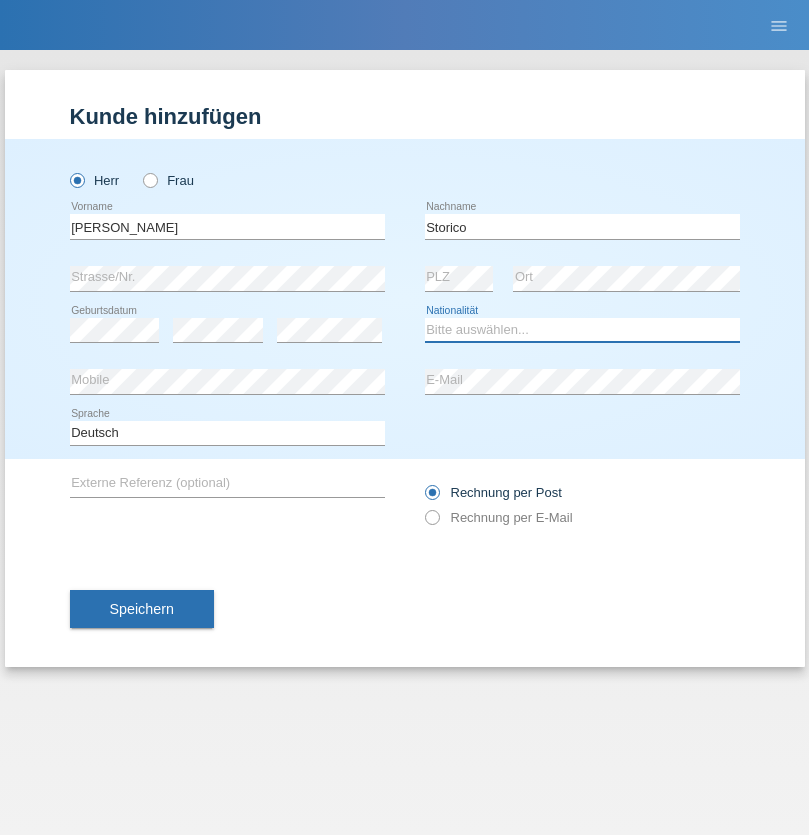select on "IT" 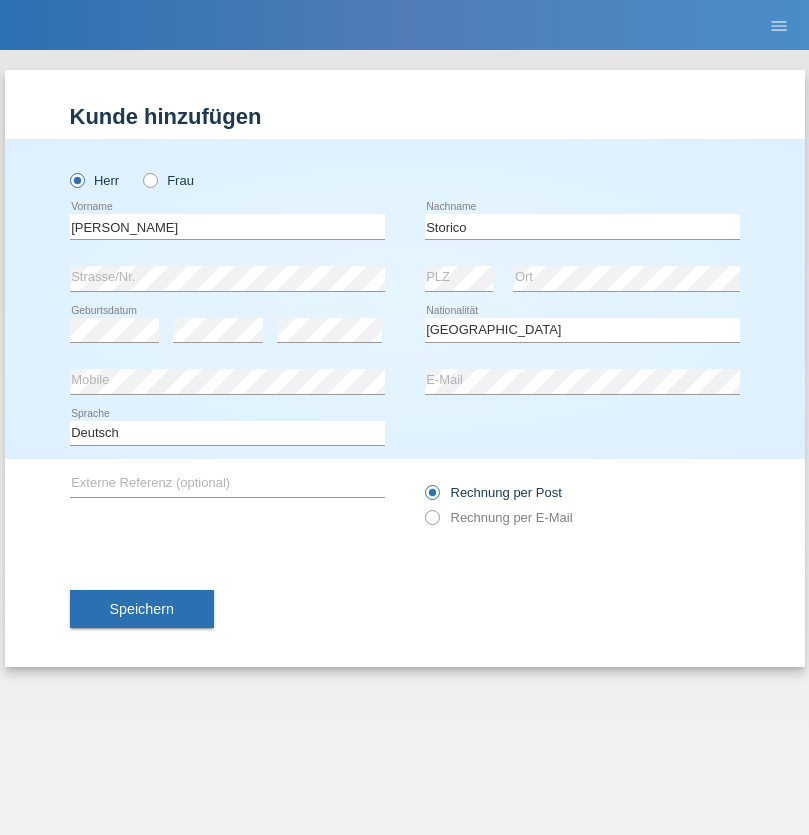 select on "C" 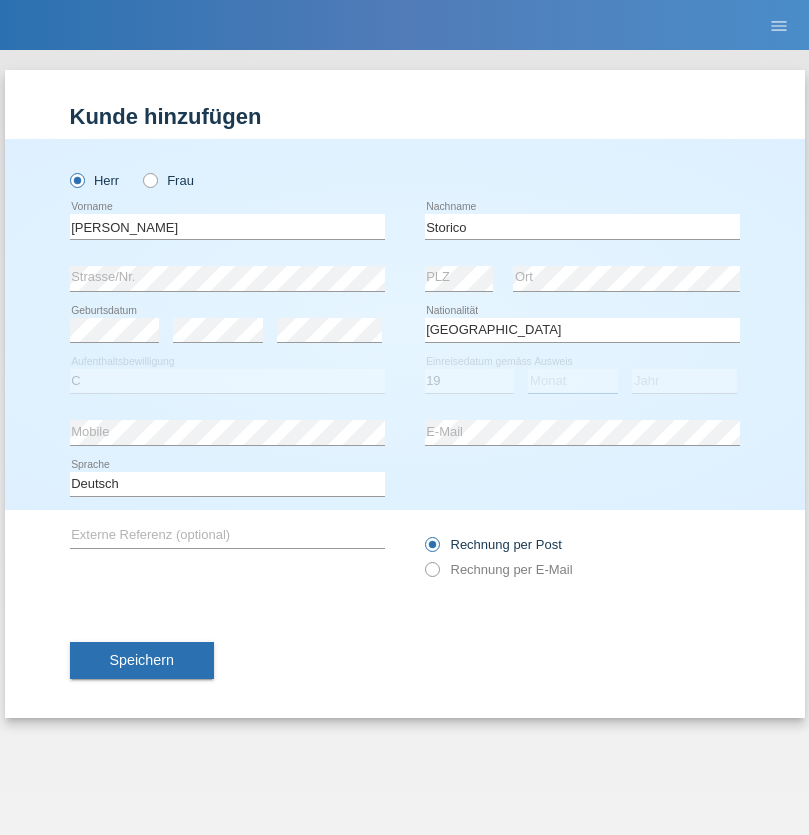 select on "07" 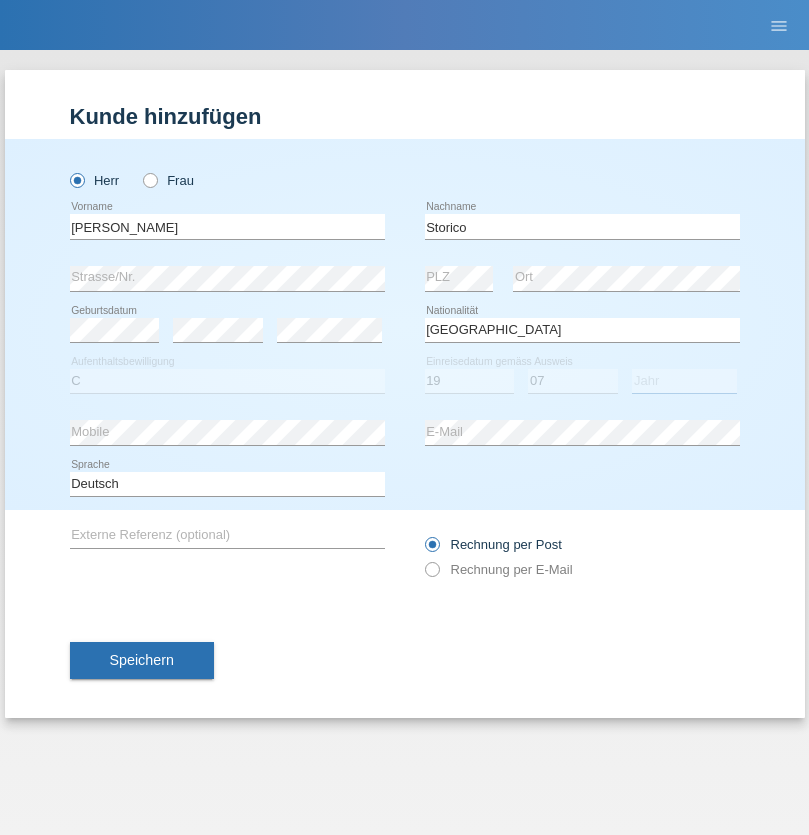 select on "2021" 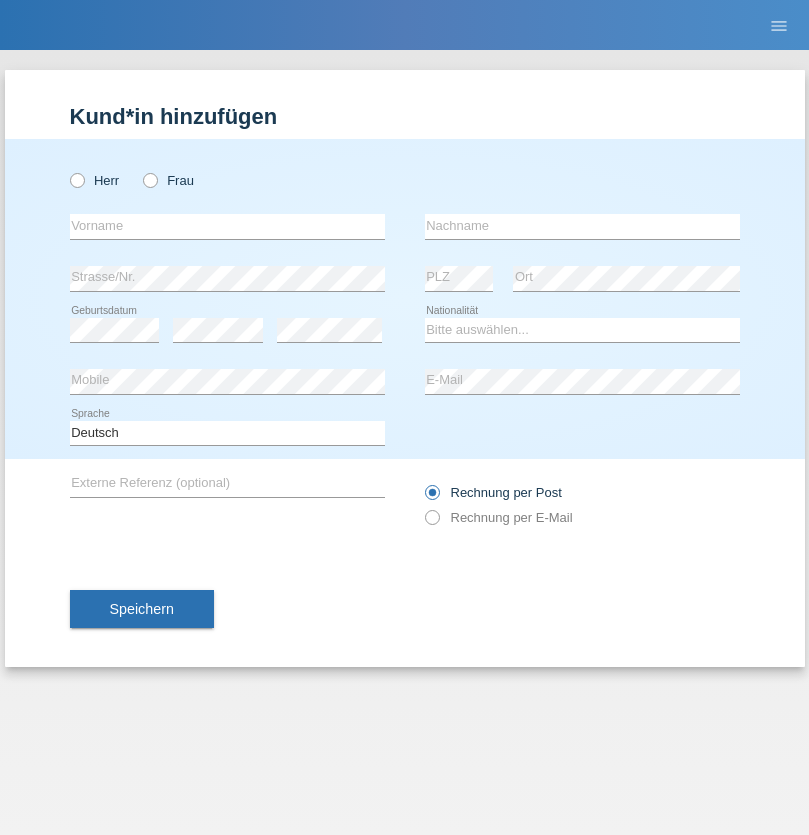 scroll, scrollTop: 0, scrollLeft: 0, axis: both 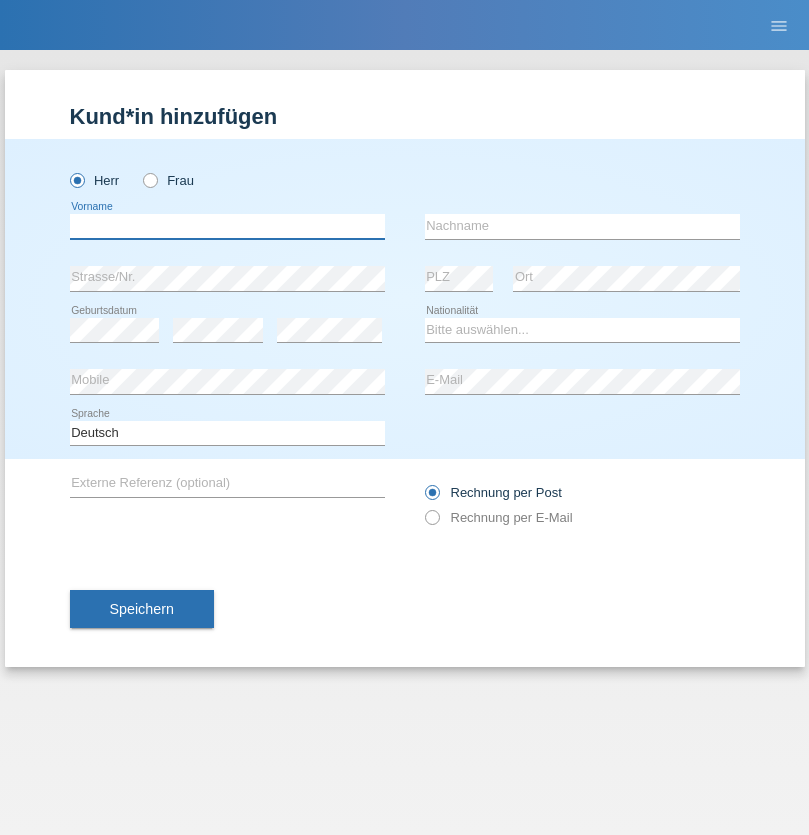 click at bounding box center (227, 226) 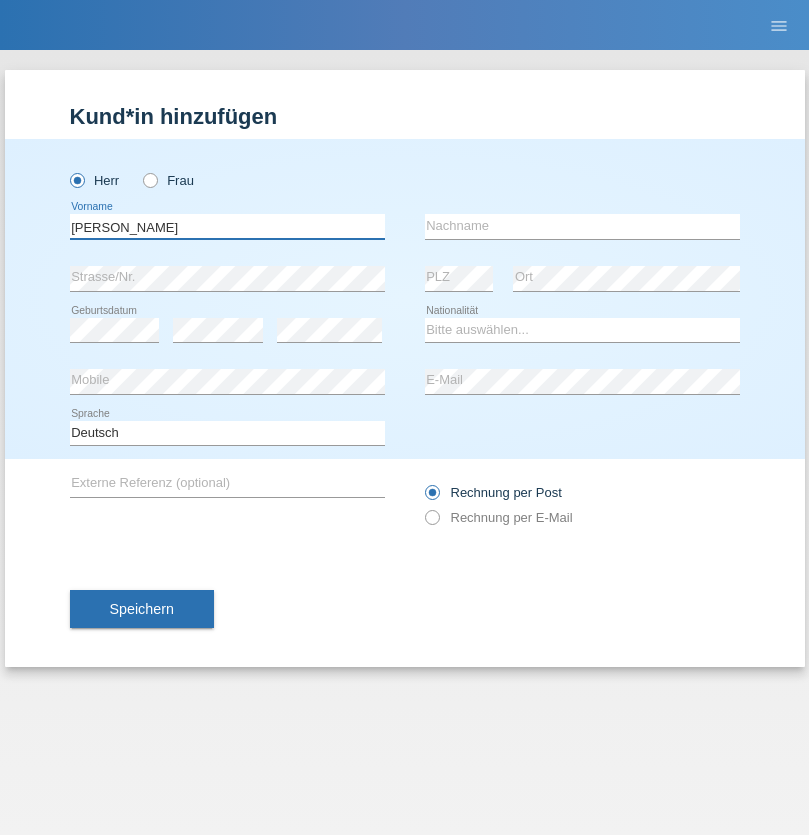 type on "[PERSON_NAME]" 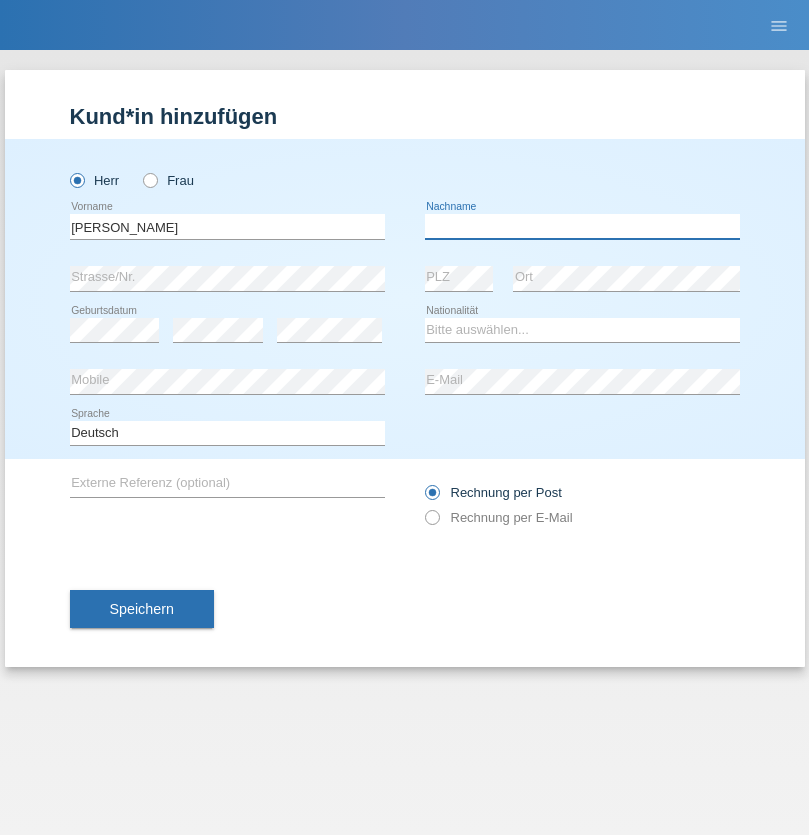 click at bounding box center [582, 226] 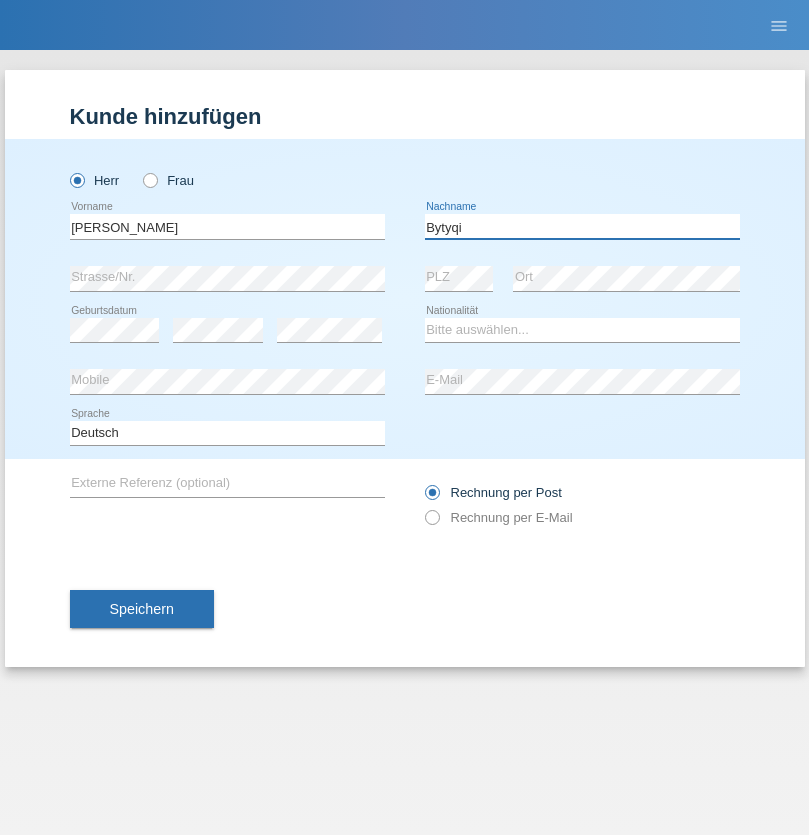 type on "Bytyqi" 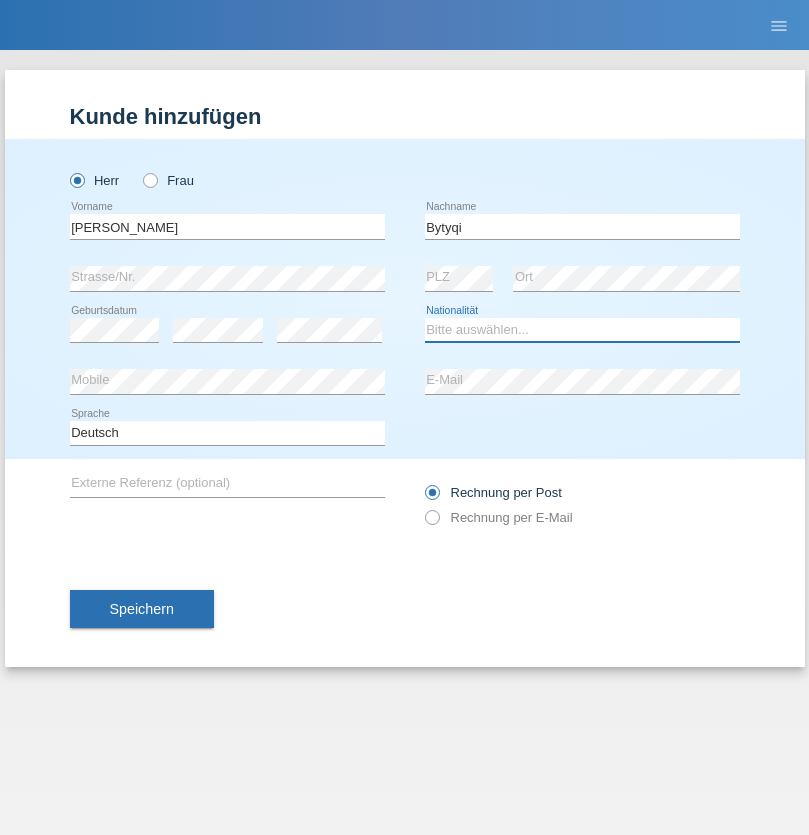 select on "CH" 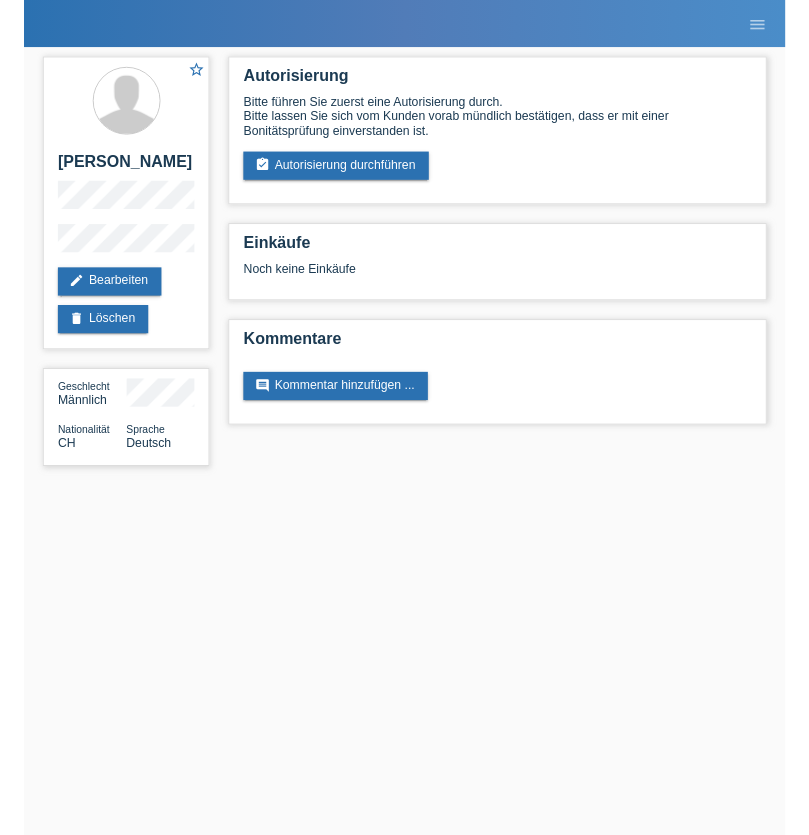 scroll, scrollTop: 0, scrollLeft: 0, axis: both 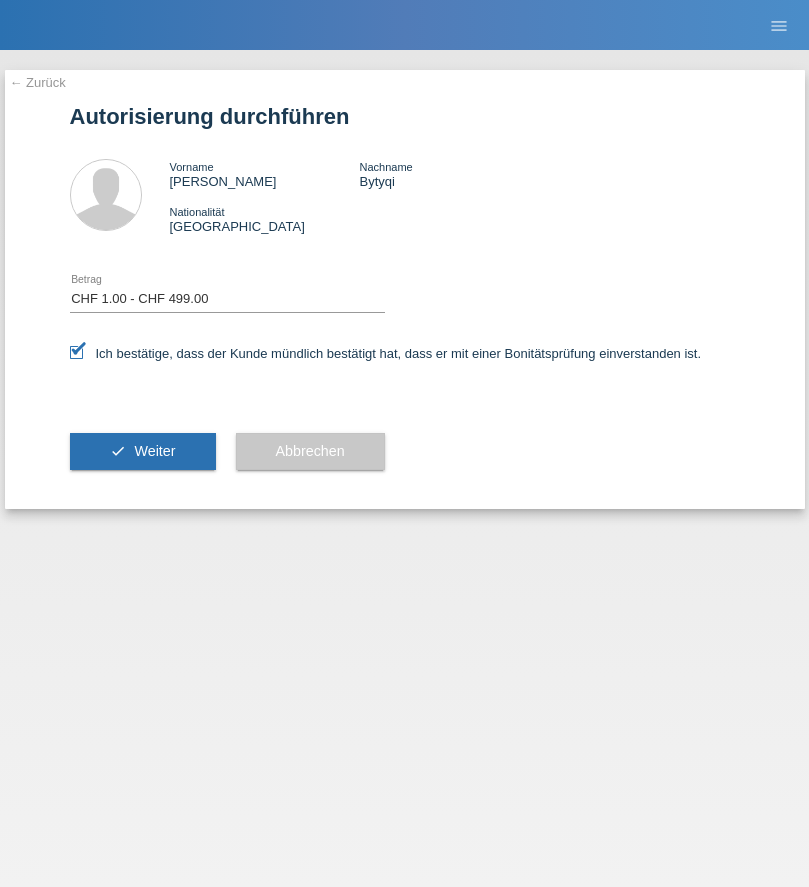 select on "1" 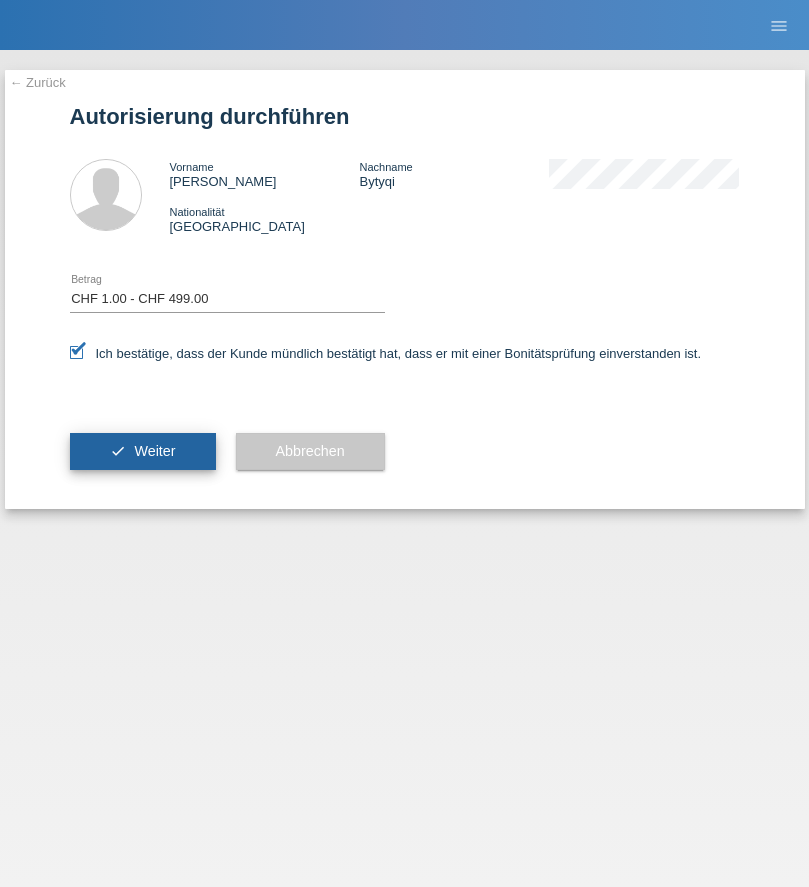 click on "Weiter" at bounding box center [154, 451] 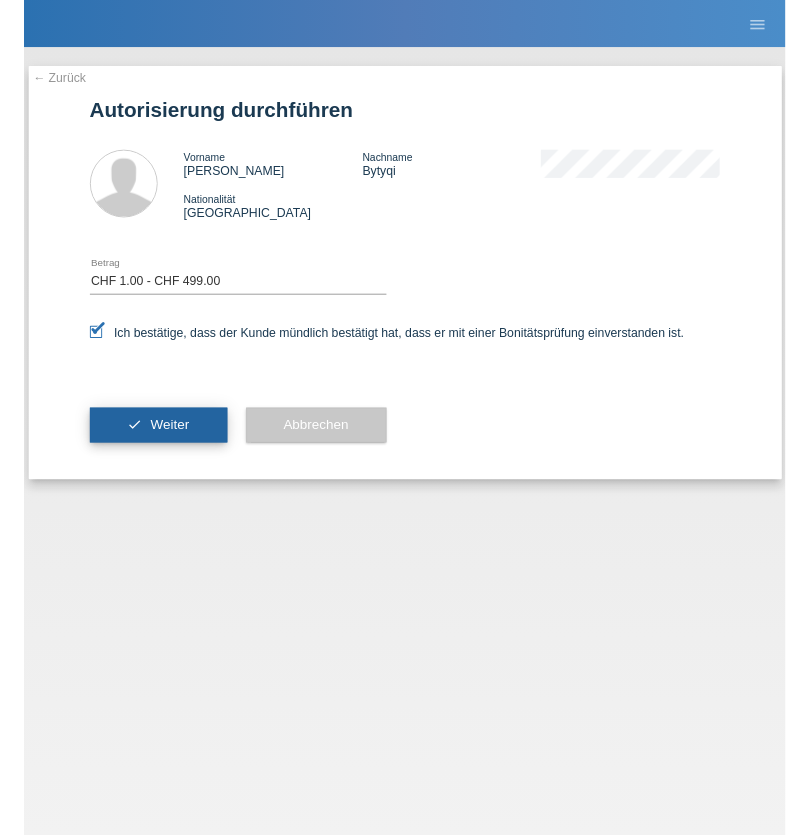 scroll, scrollTop: 0, scrollLeft: 0, axis: both 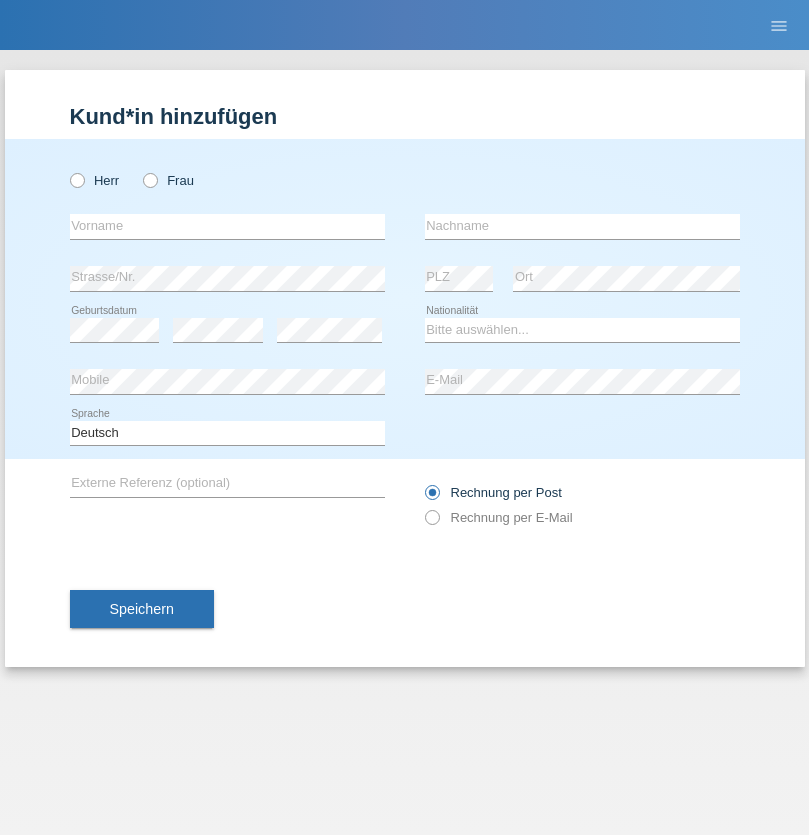 radio on "true" 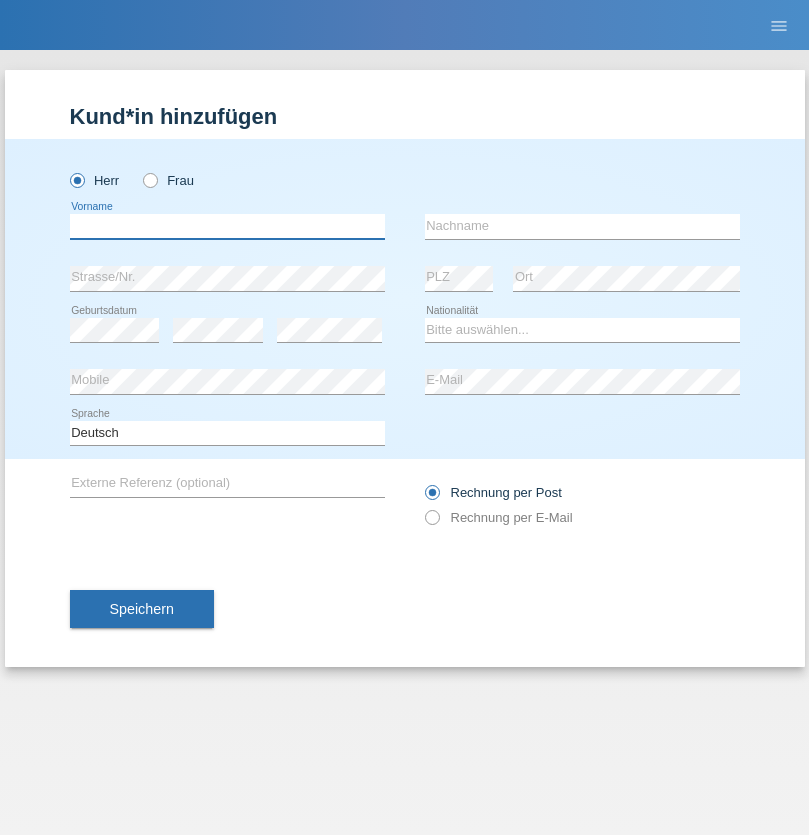 click at bounding box center (227, 226) 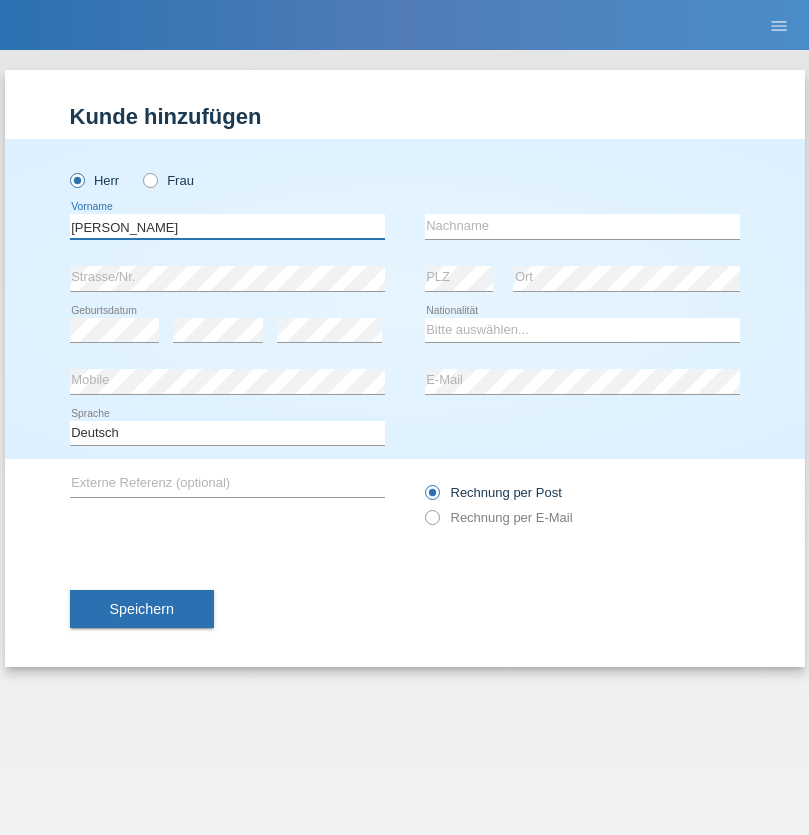 type on "[PERSON_NAME]" 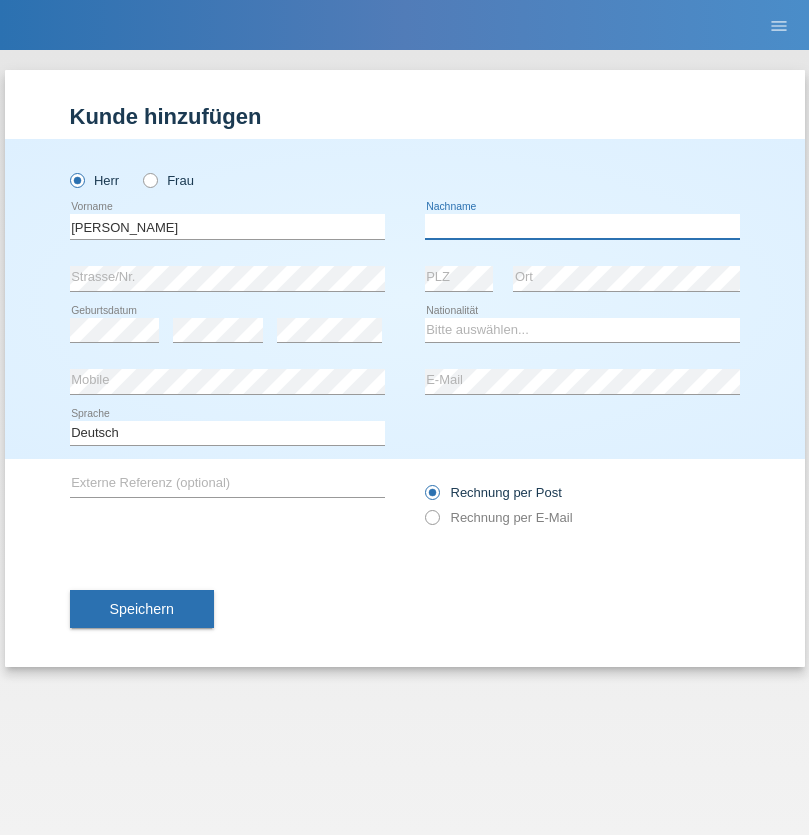 click at bounding box center (582, 226) 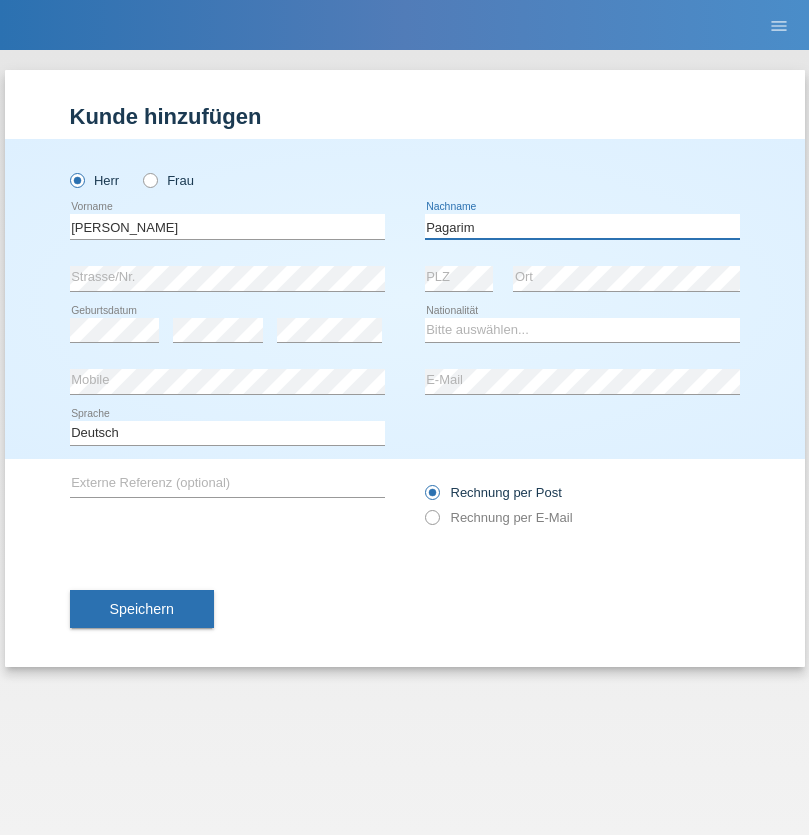type on "Pagarim" 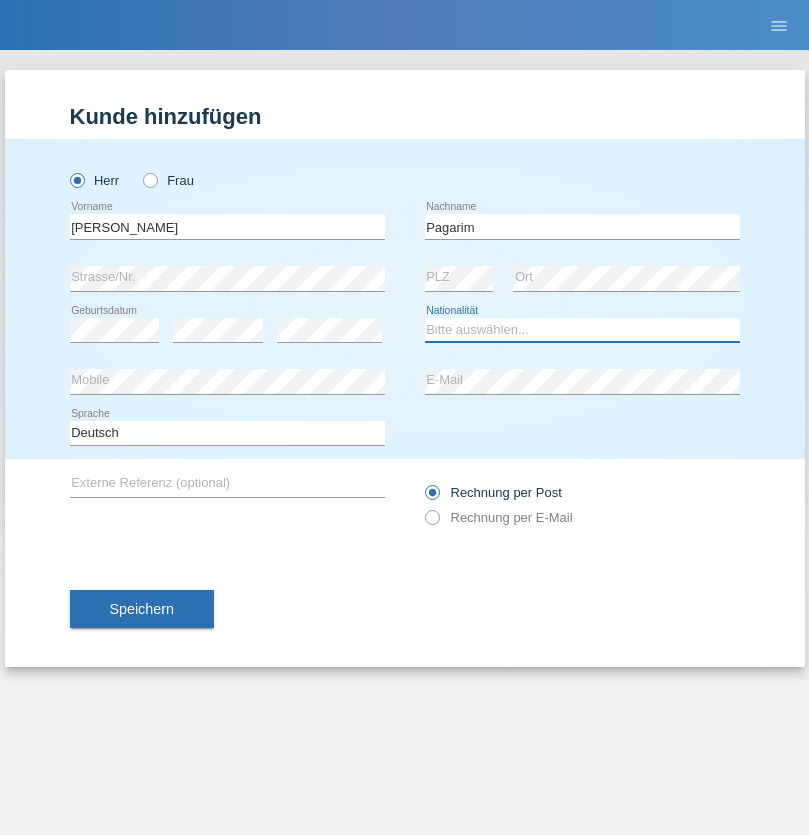 select on "CH" 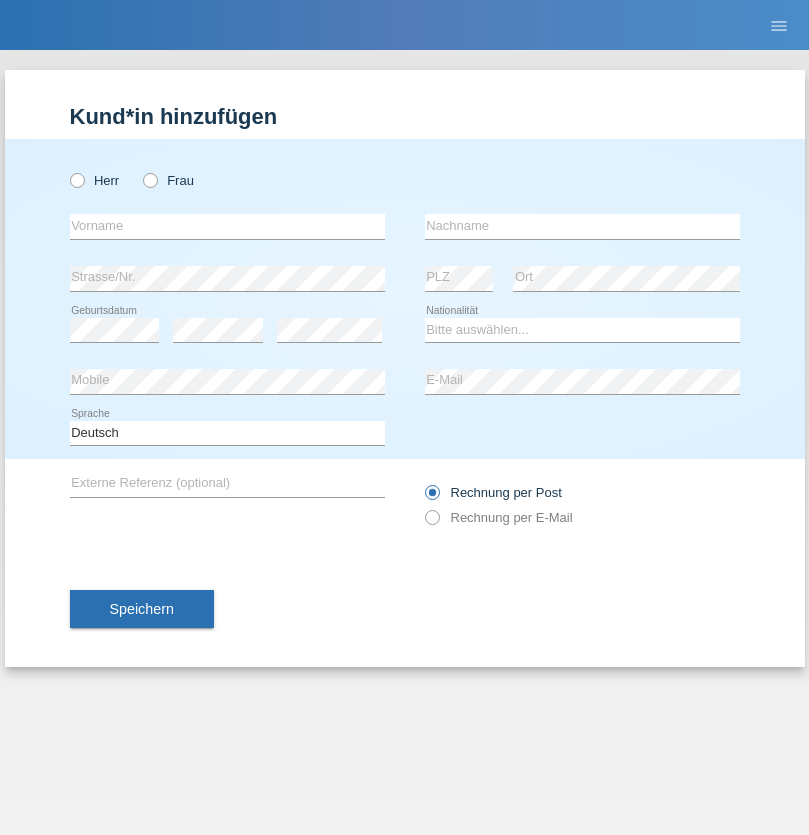 scroll, scrollTop: 0, scrollLeft: 0, axis: both 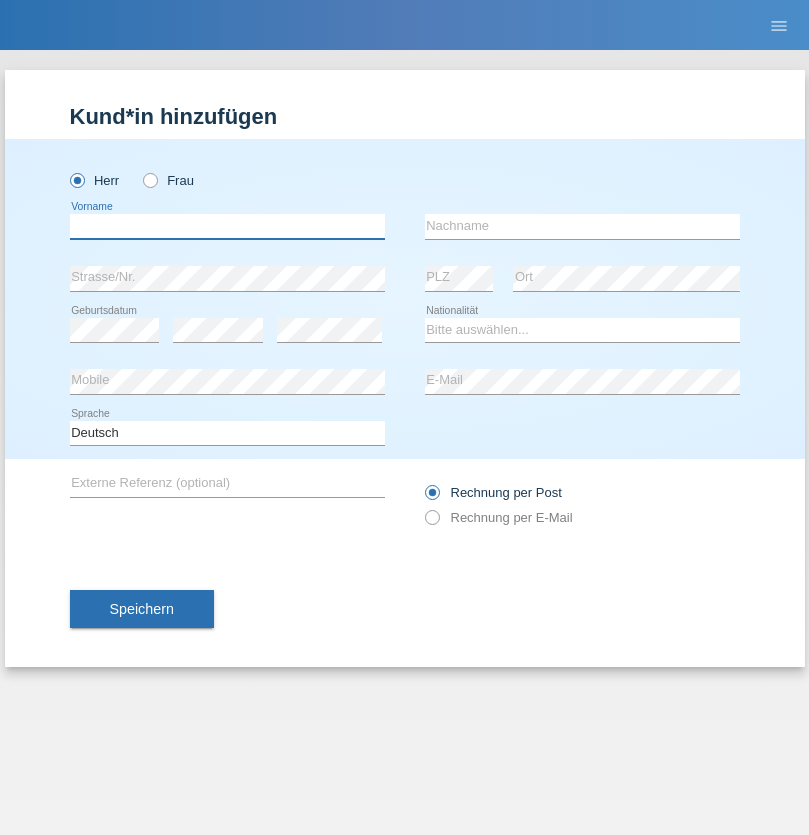 click at bounding box center (227, 226) 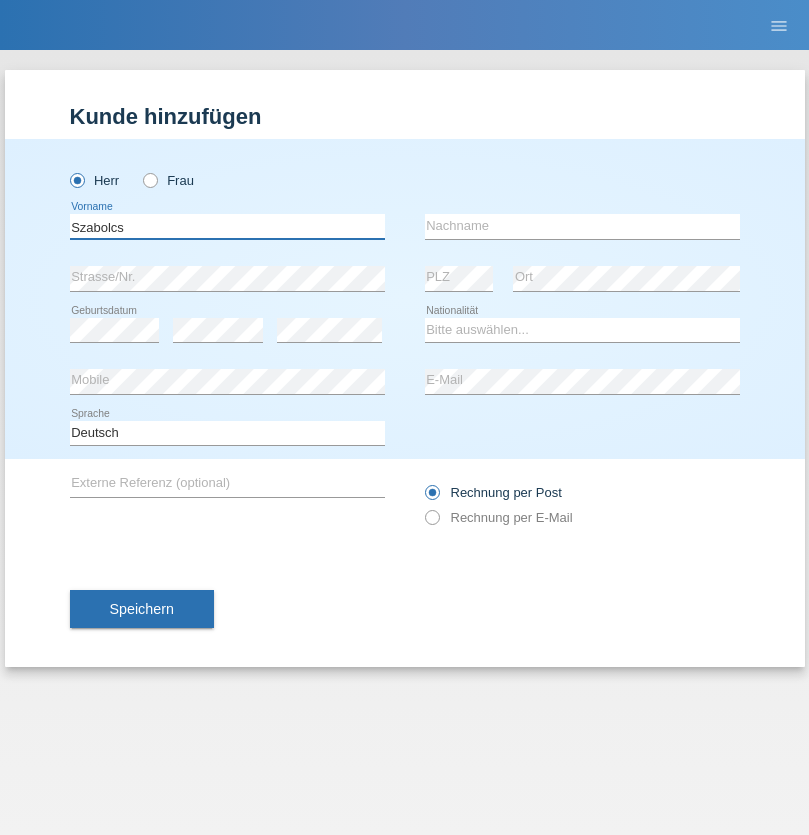 type on "Szabolcs" 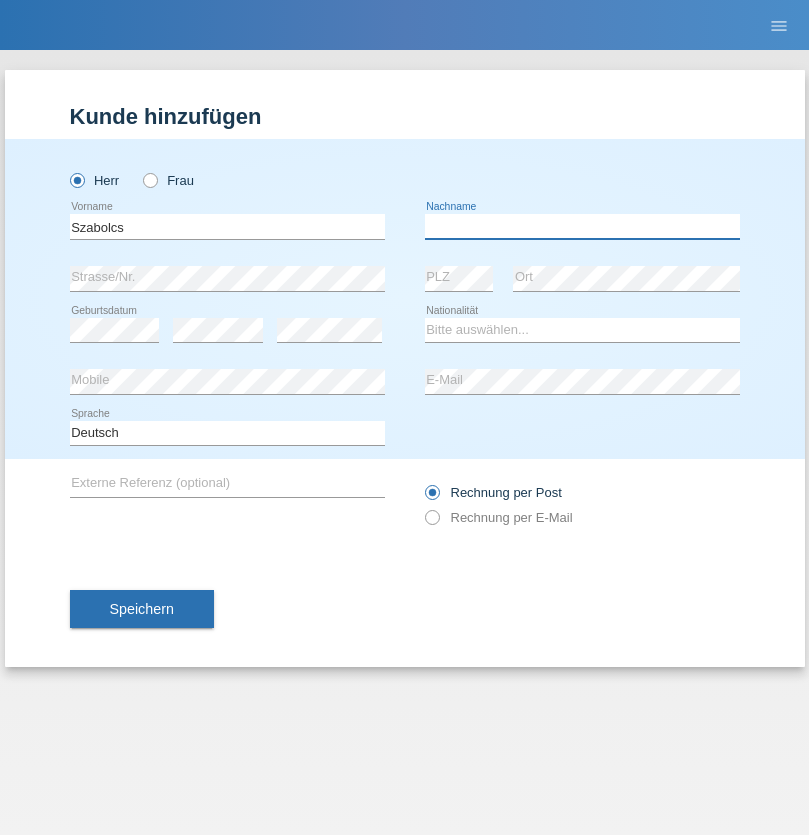 click at bounding box center [582, 226] 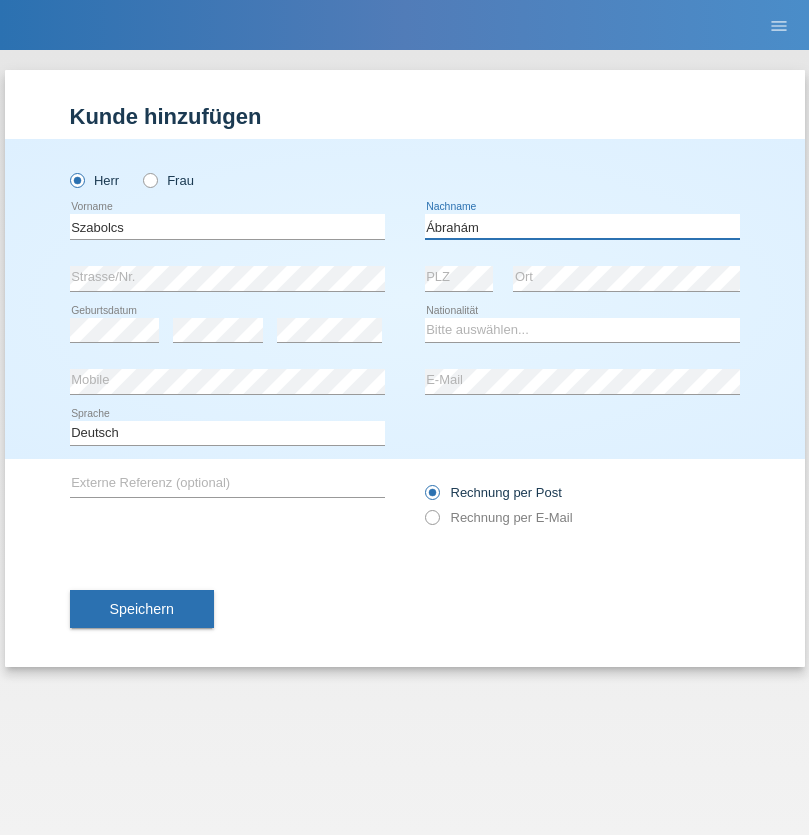 type on "Ábrahám" 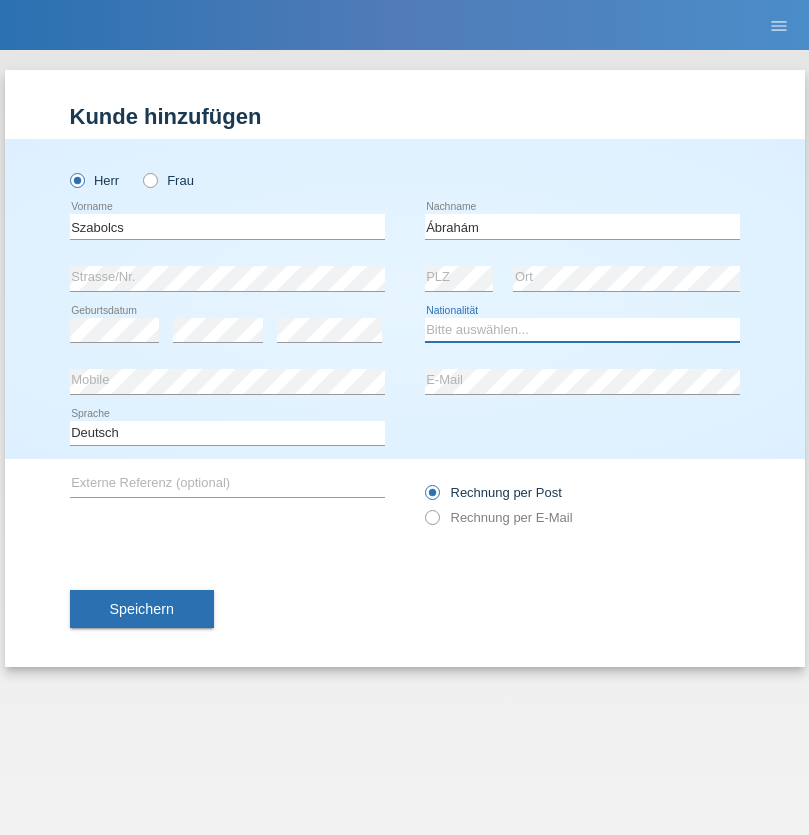select on "HU" 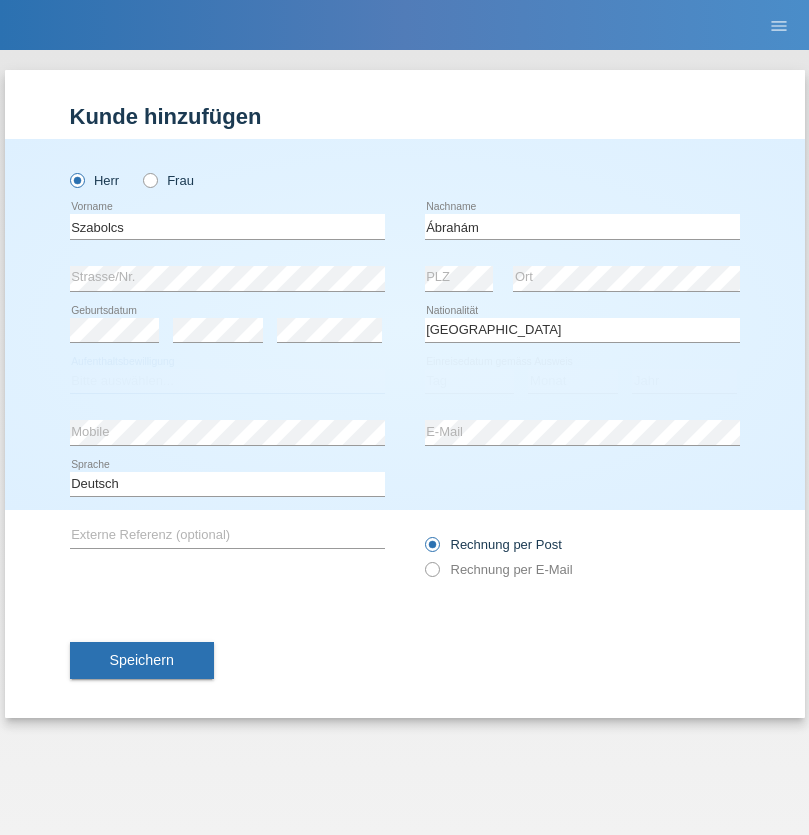 select on "C" 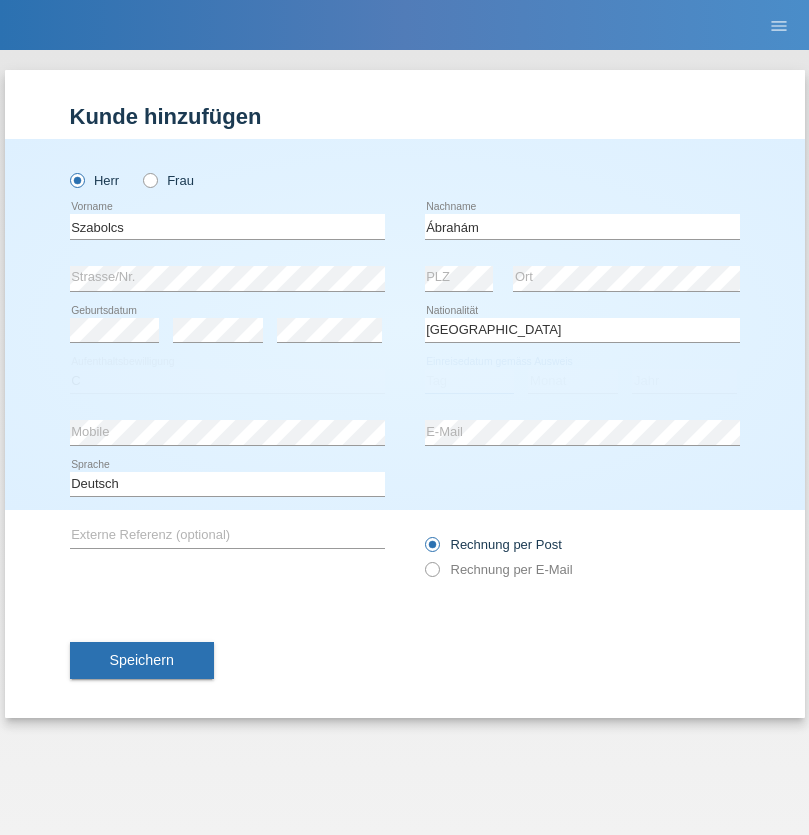 select on "09" 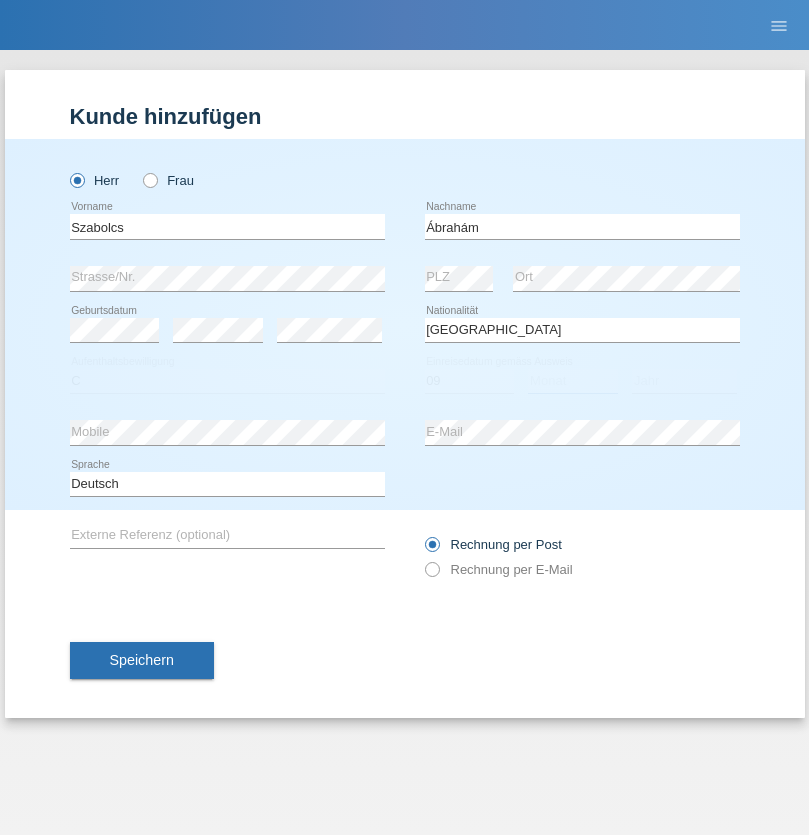 select on "12" 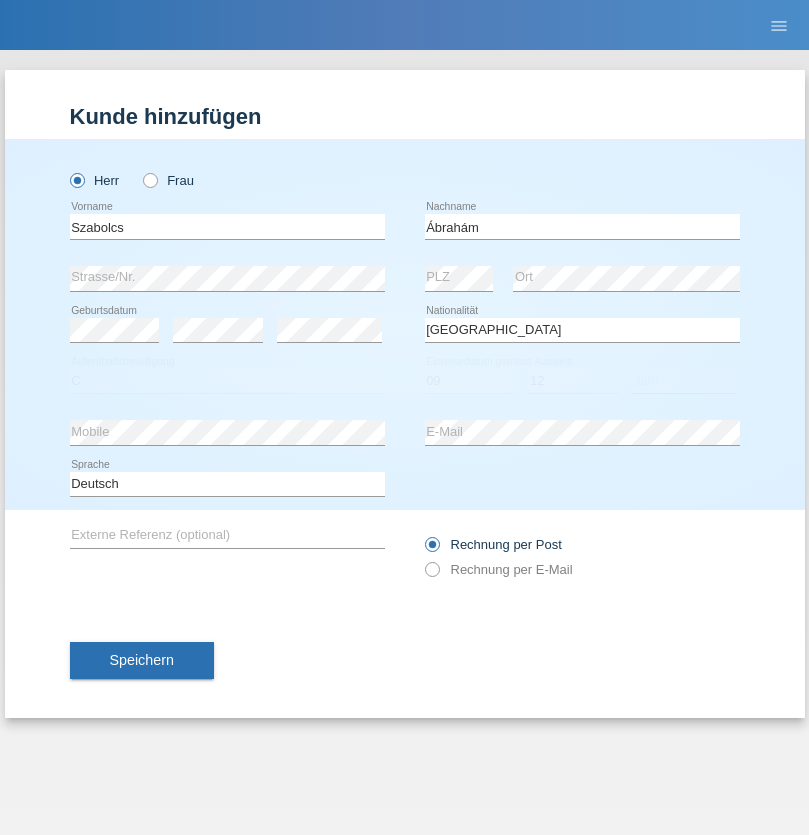 select on "2021" 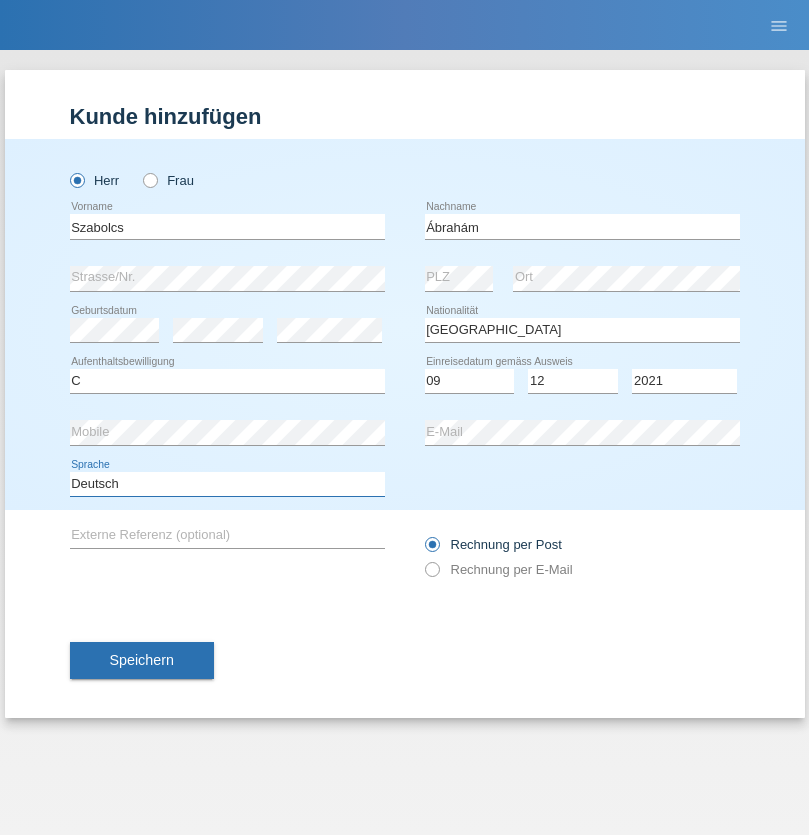 select on "en" 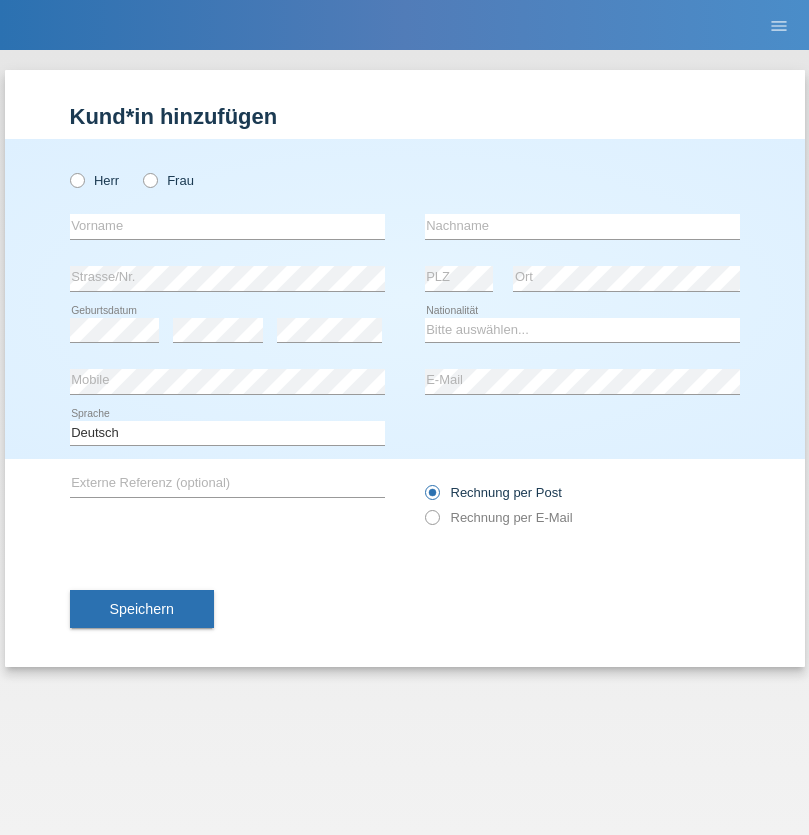 scroll, scrollTop: 0, scrollLeft: 0, axis: both 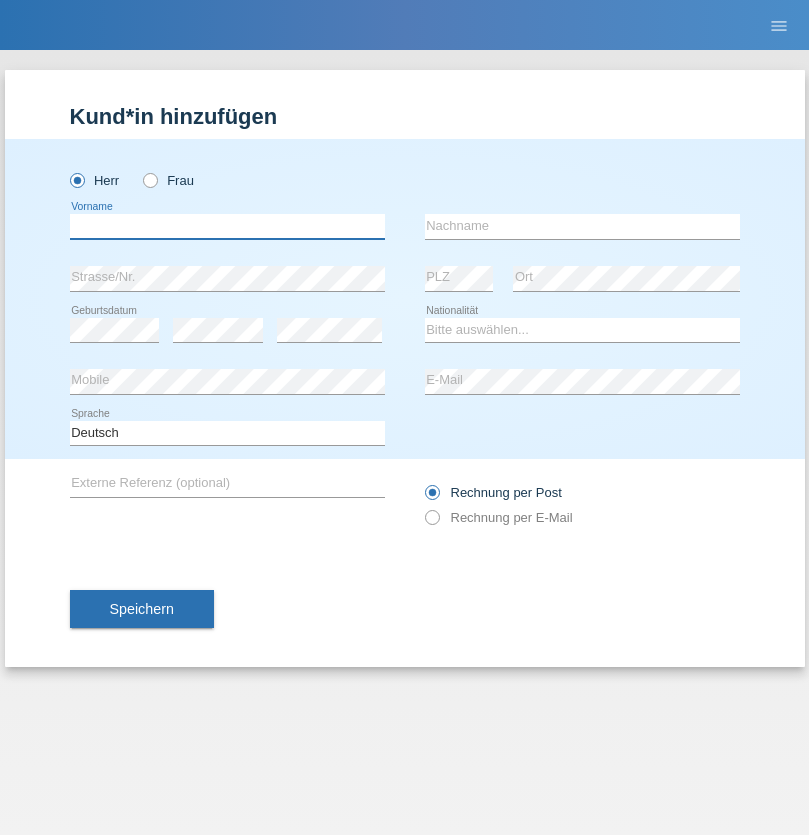 click at bounding box center (227, 226) 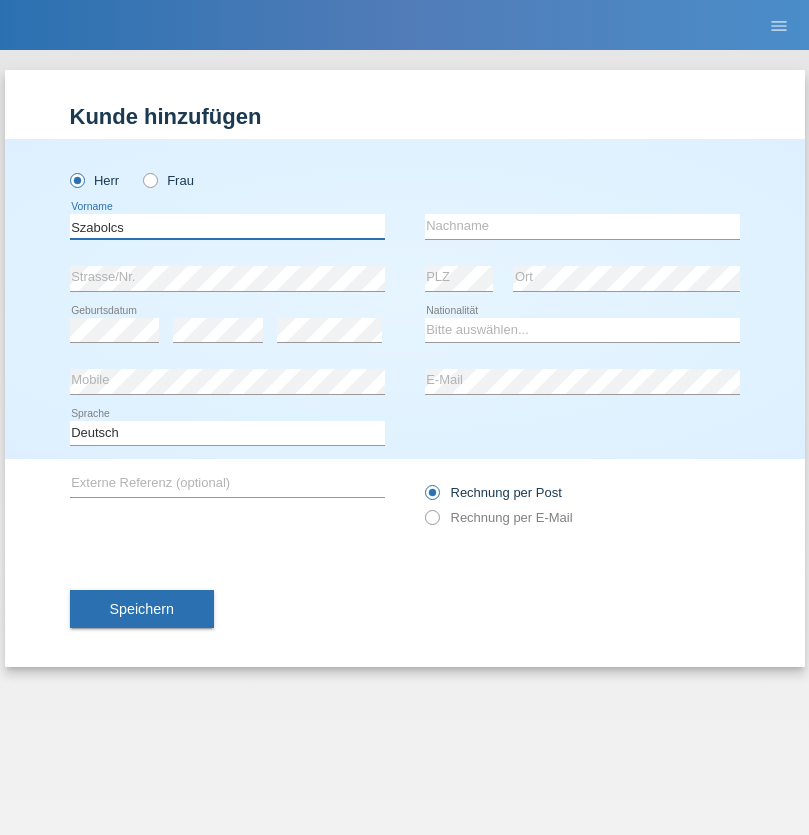 type on "Szabolcs" 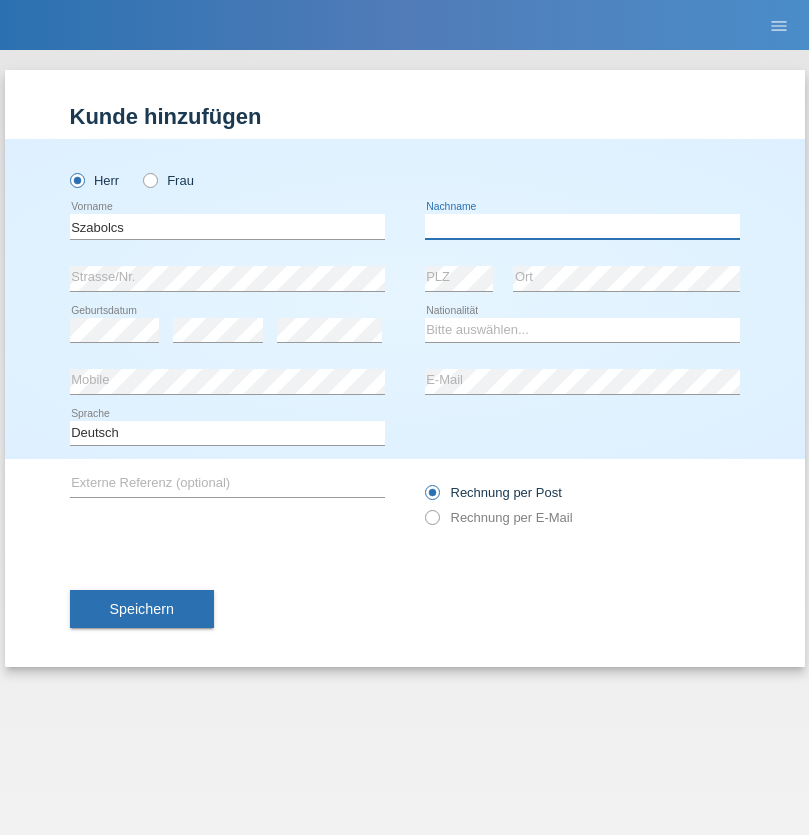 click at bounding box center [582, 226] 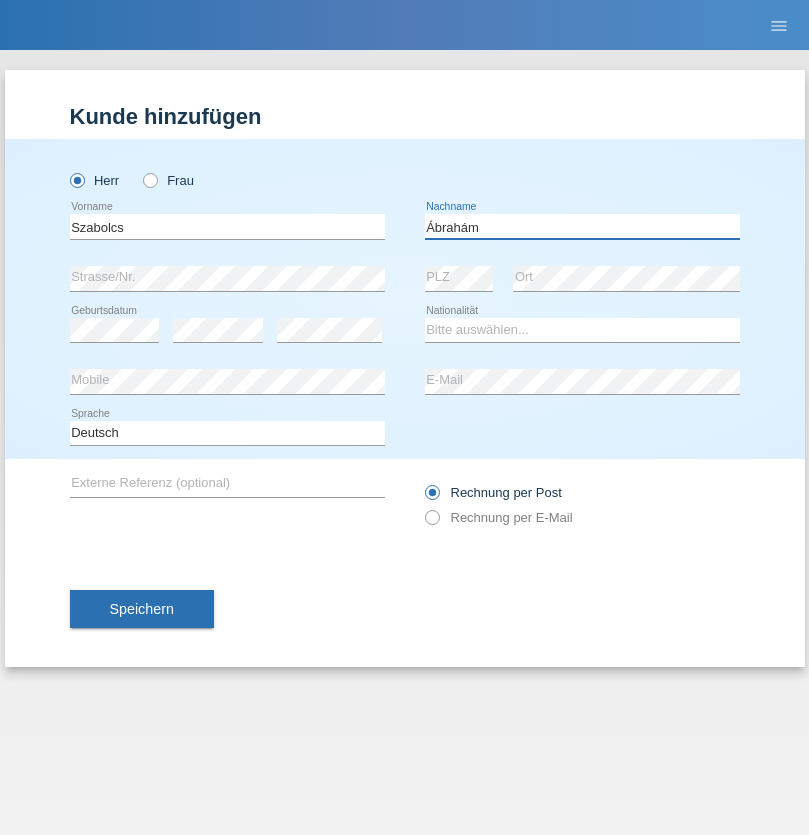 type on "Ábrahám" 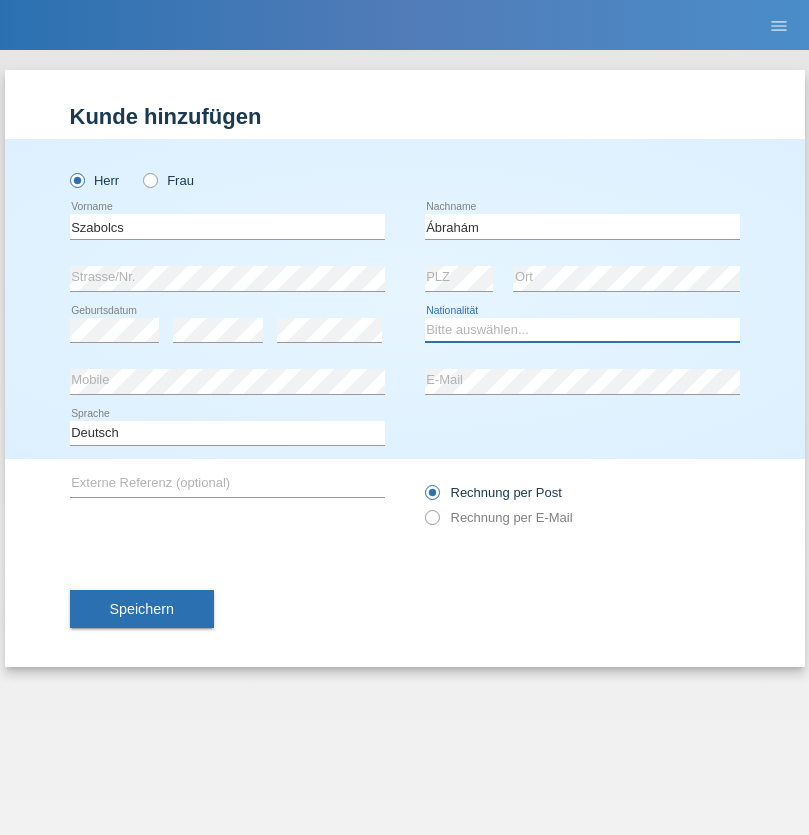 select on "HU" 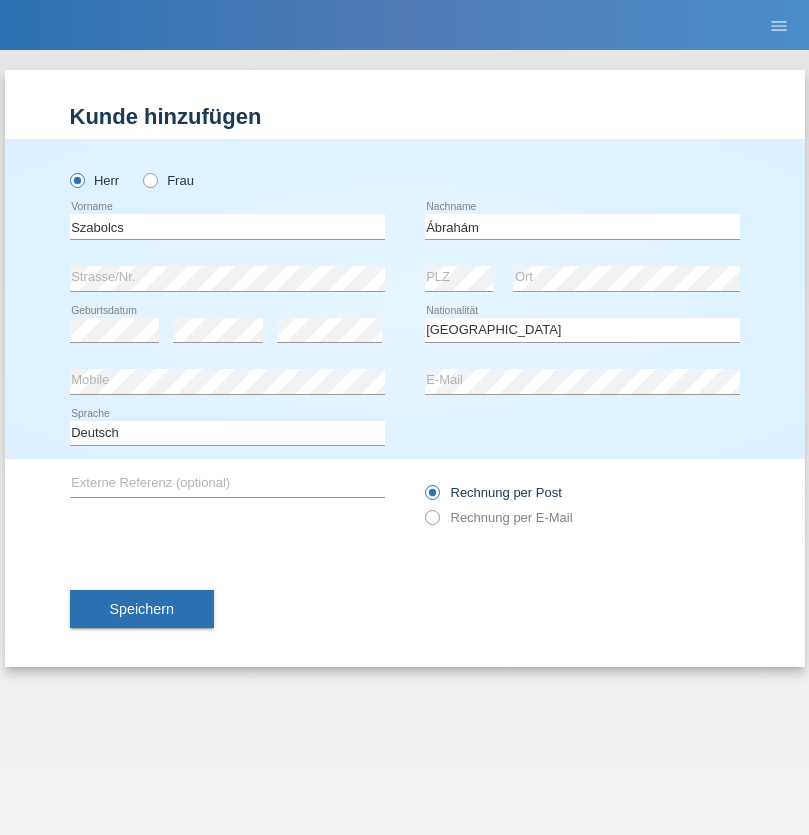 select on "C" 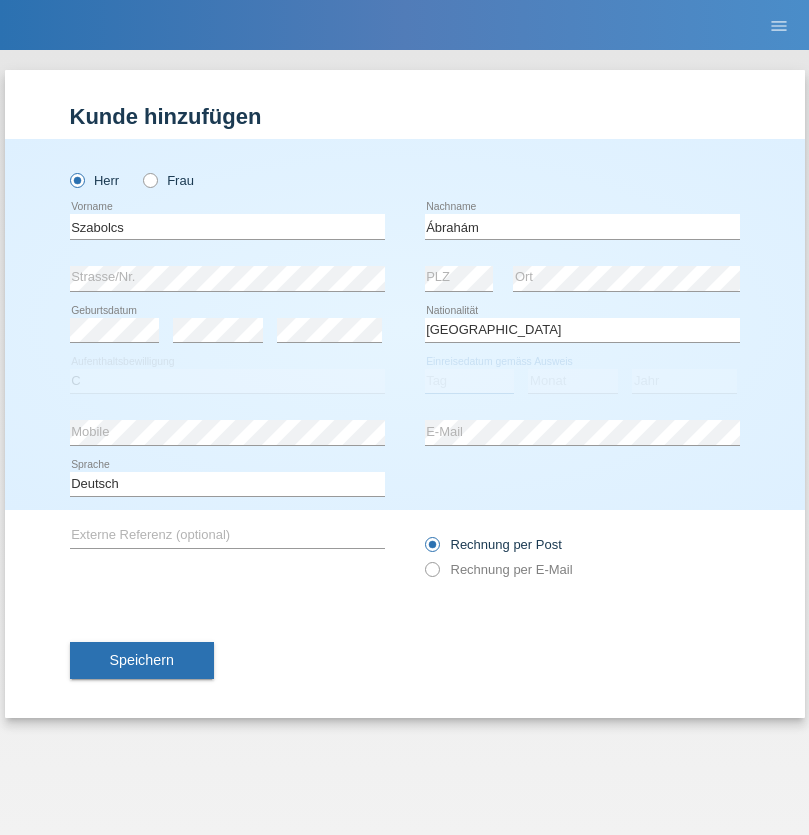 select on "09" 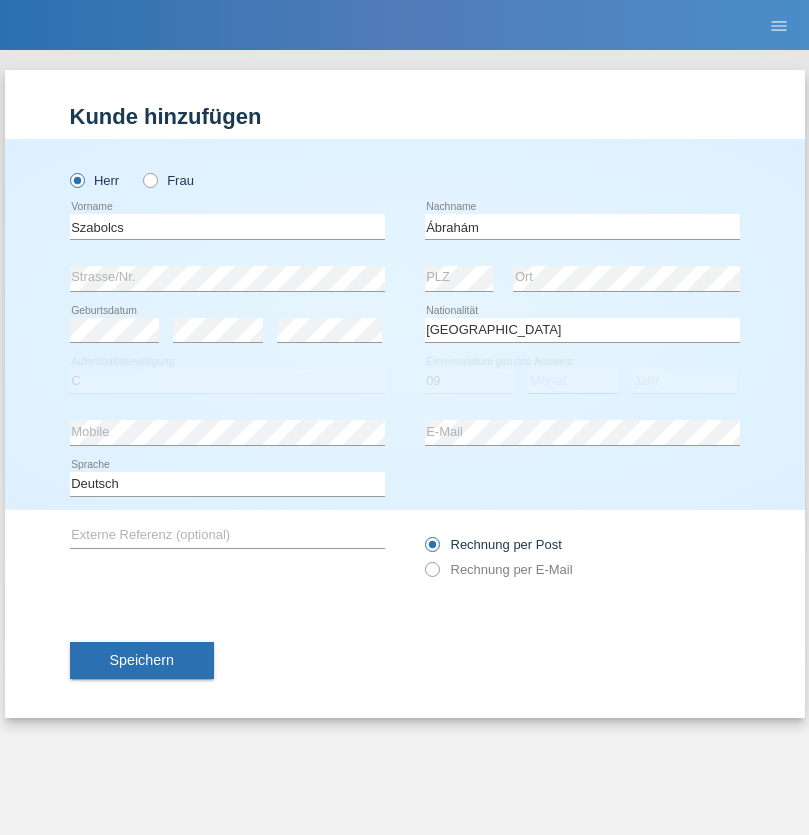 select on "12" 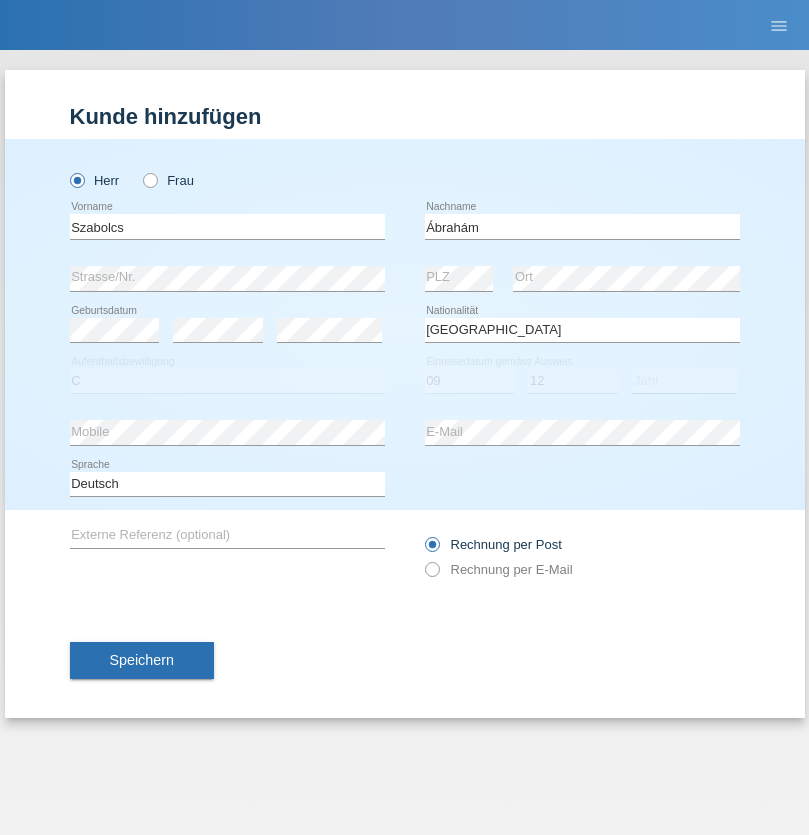 select on "2021" 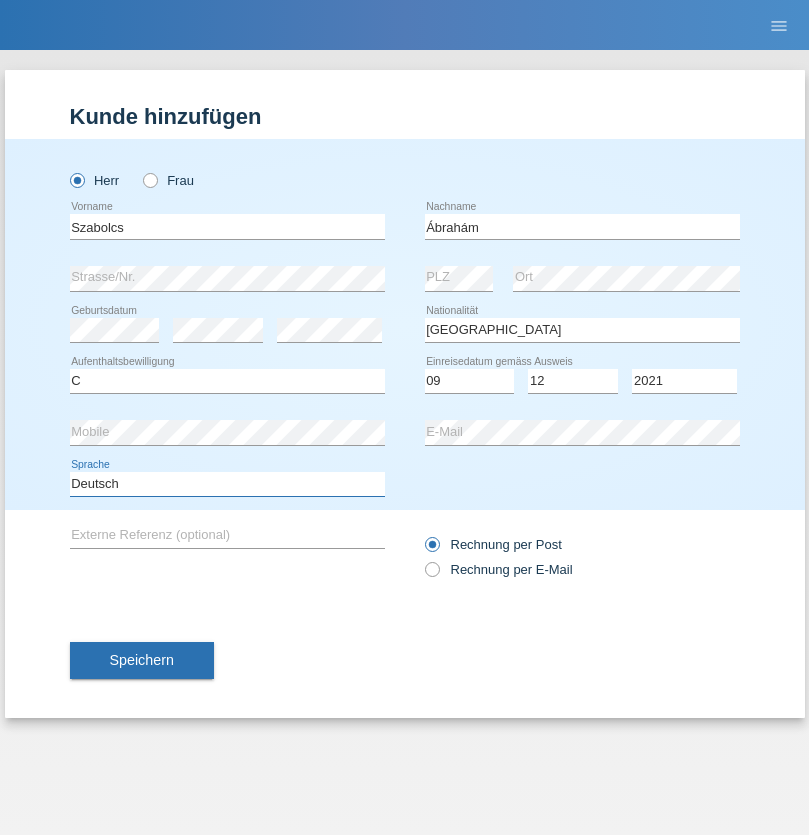 select on "en" 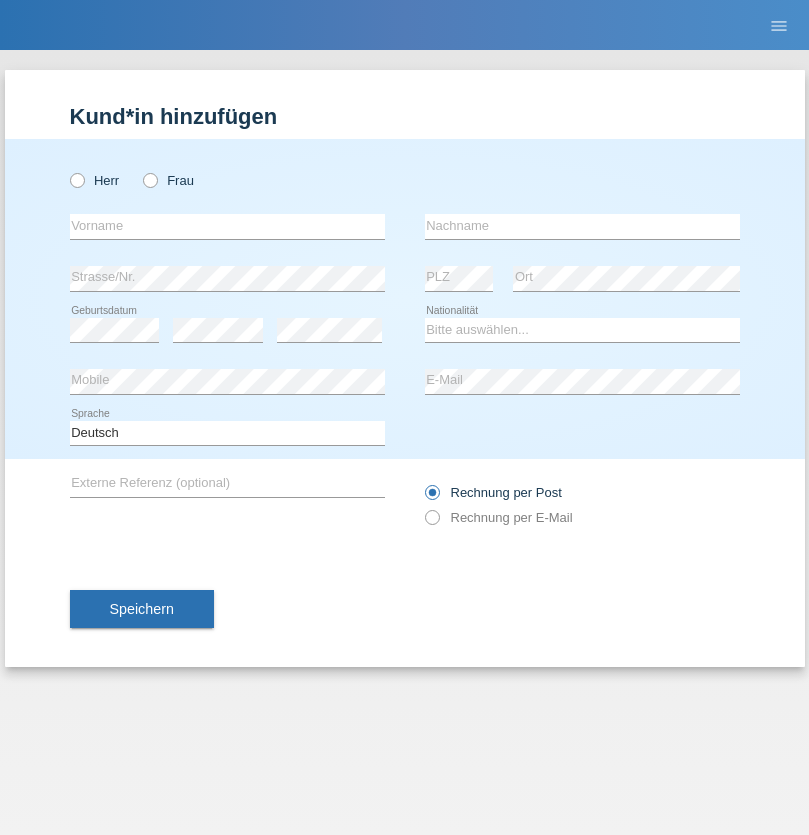 scroll, scrollTop: 0, scrollLeft: 0, axis: both 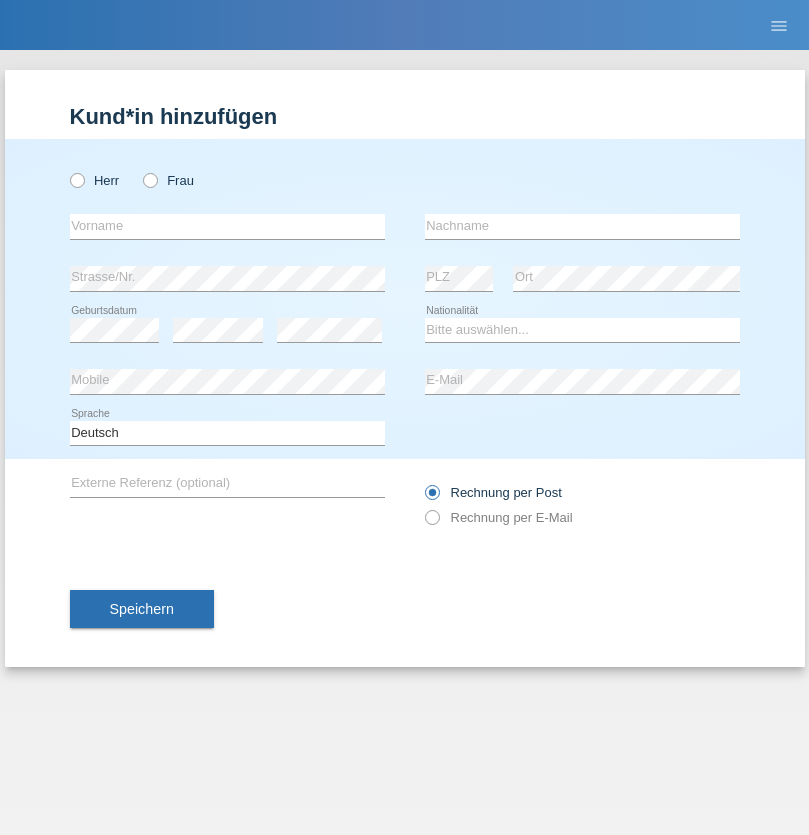 radio on "true" 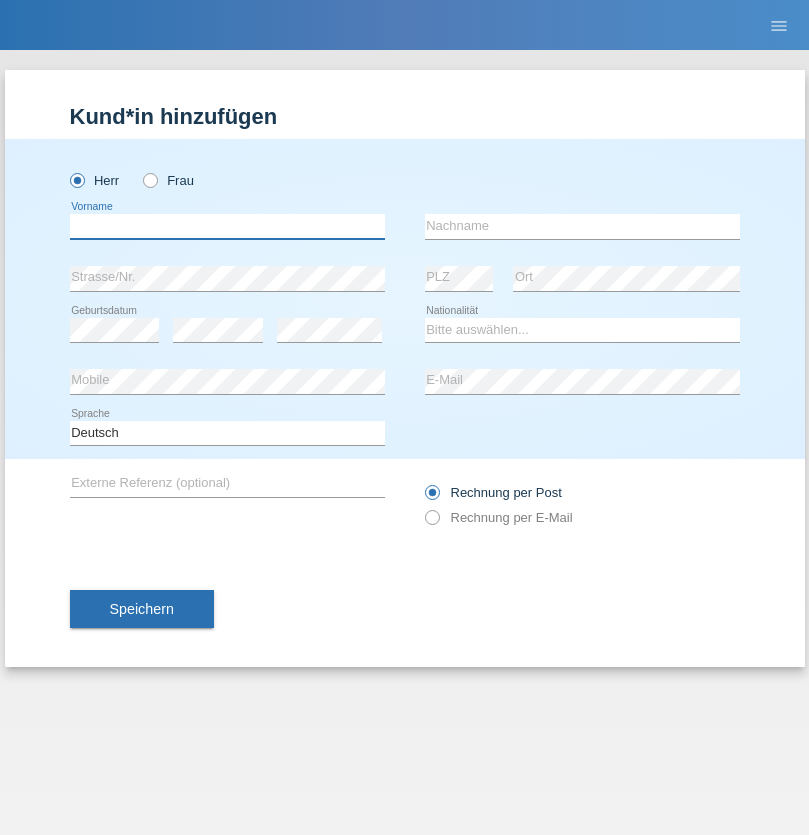 click at bounding box center (227, 226) 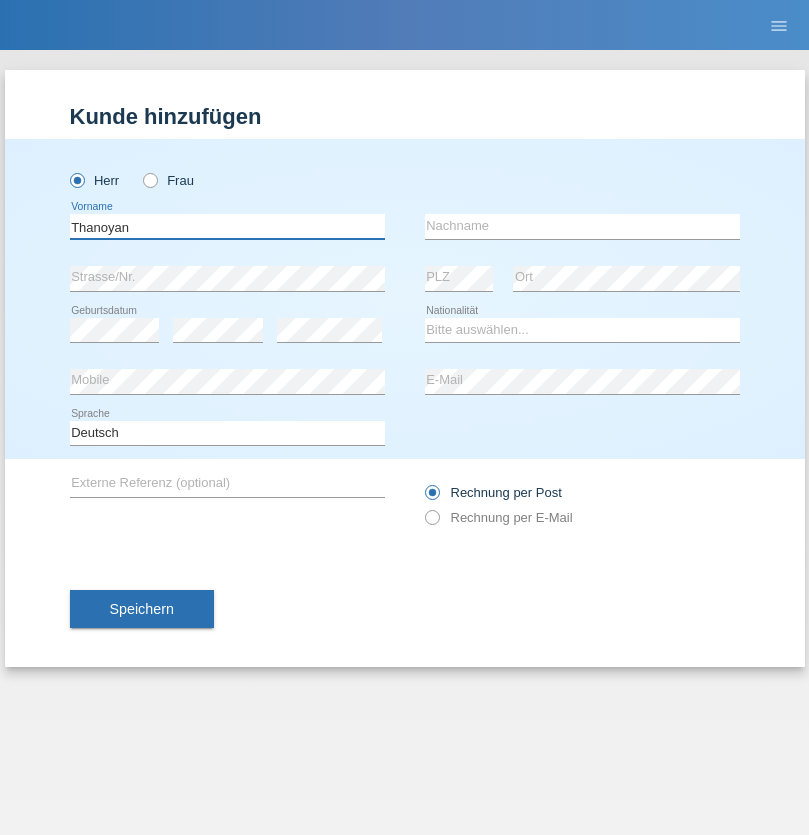 type on "Thanoyan" 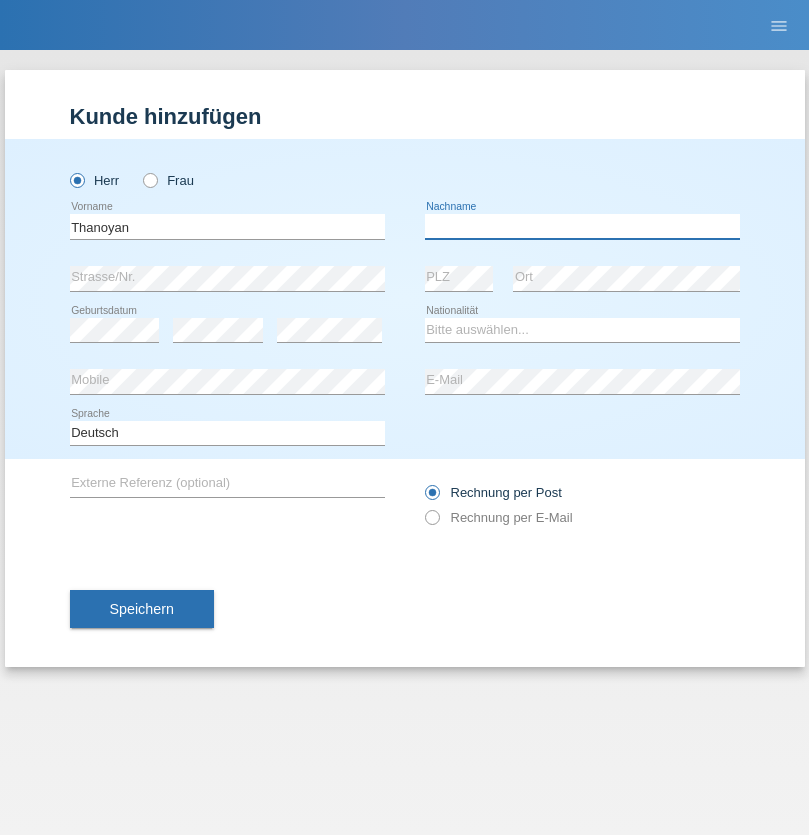 click at bounding box center (582, 226) 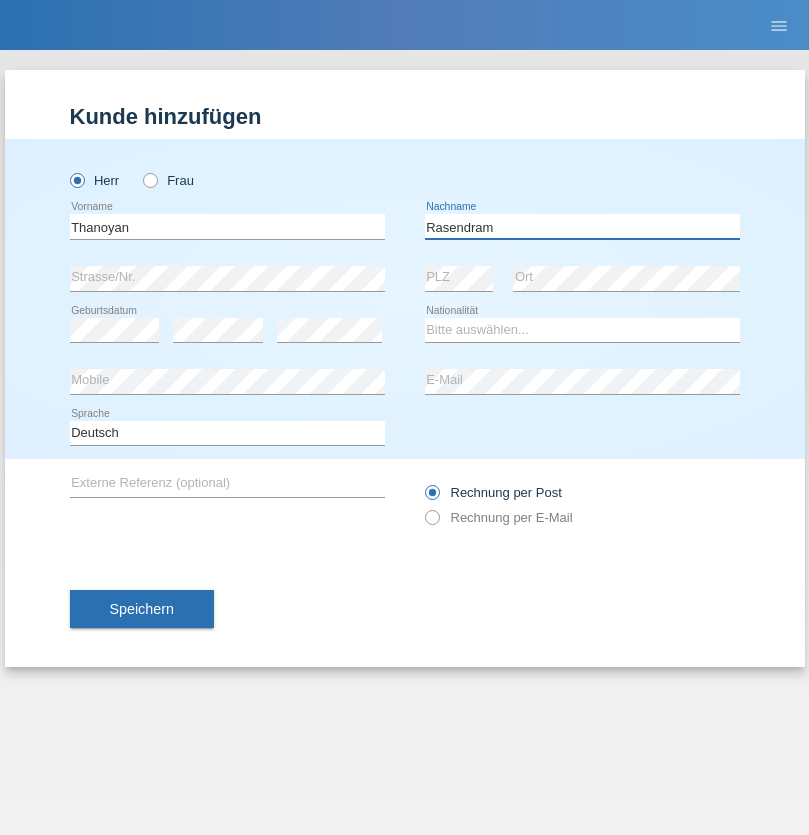 type on "Rasendram" 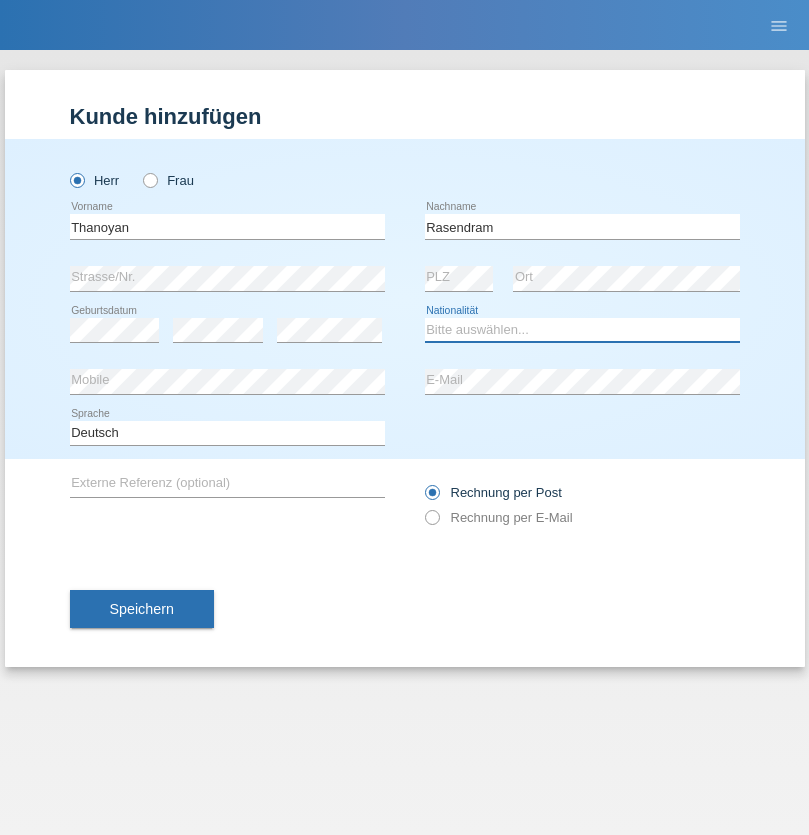 select on "LK" 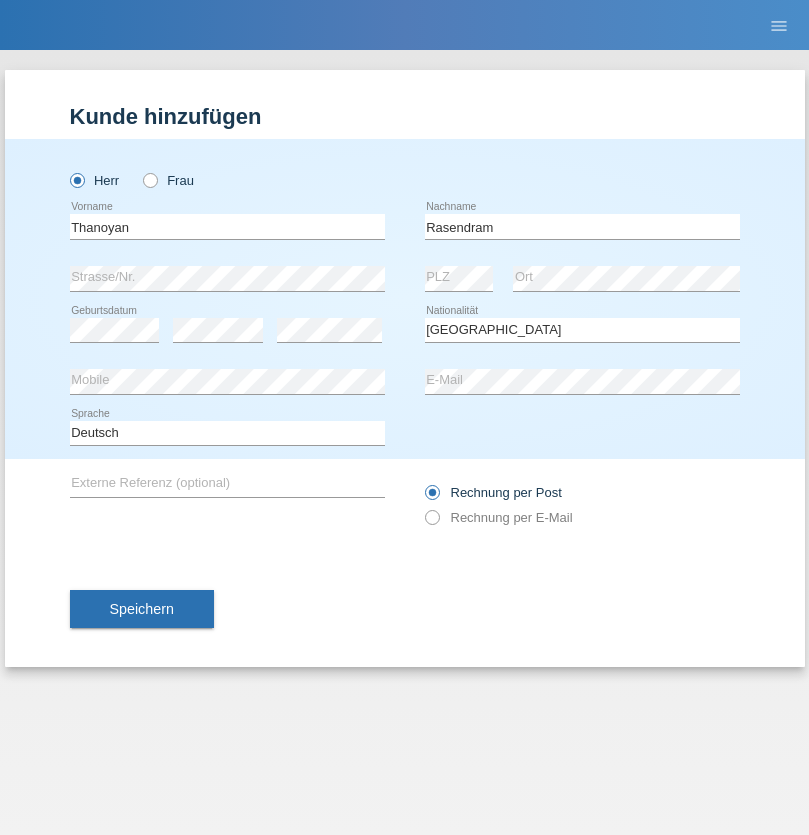 select on "C" 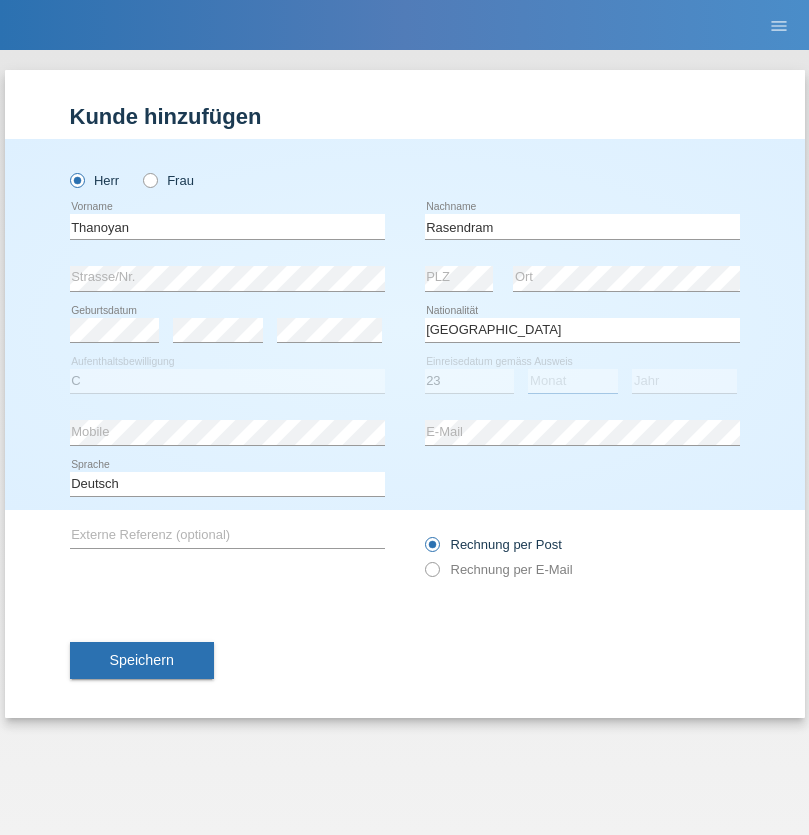 select on "02" 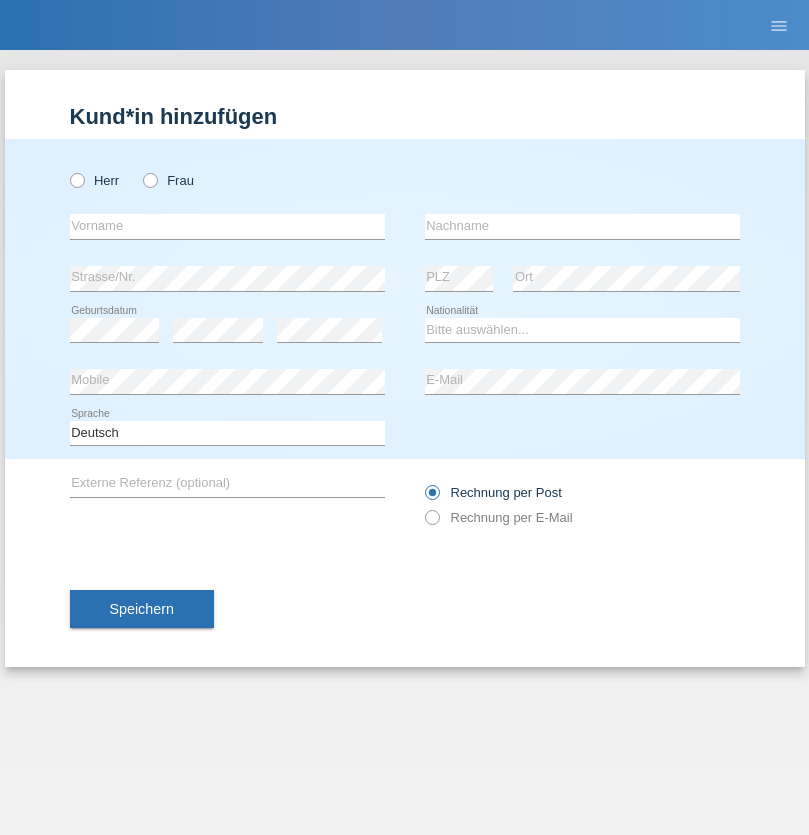 scroll, scrollTop: 0, scrollLeft: 0, axis: both 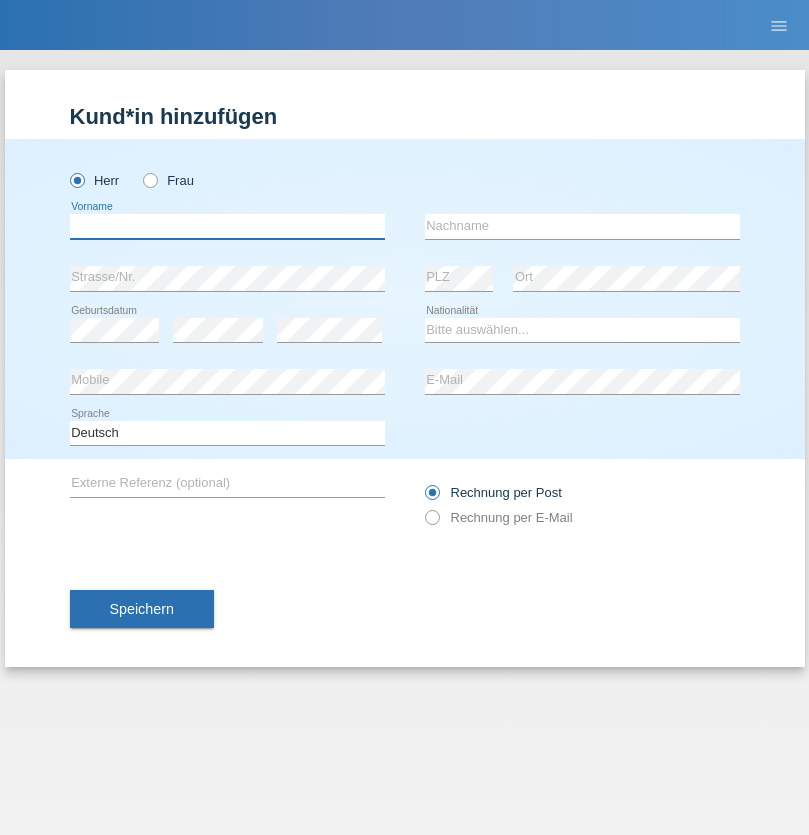 click at bounding box center [227, 226] 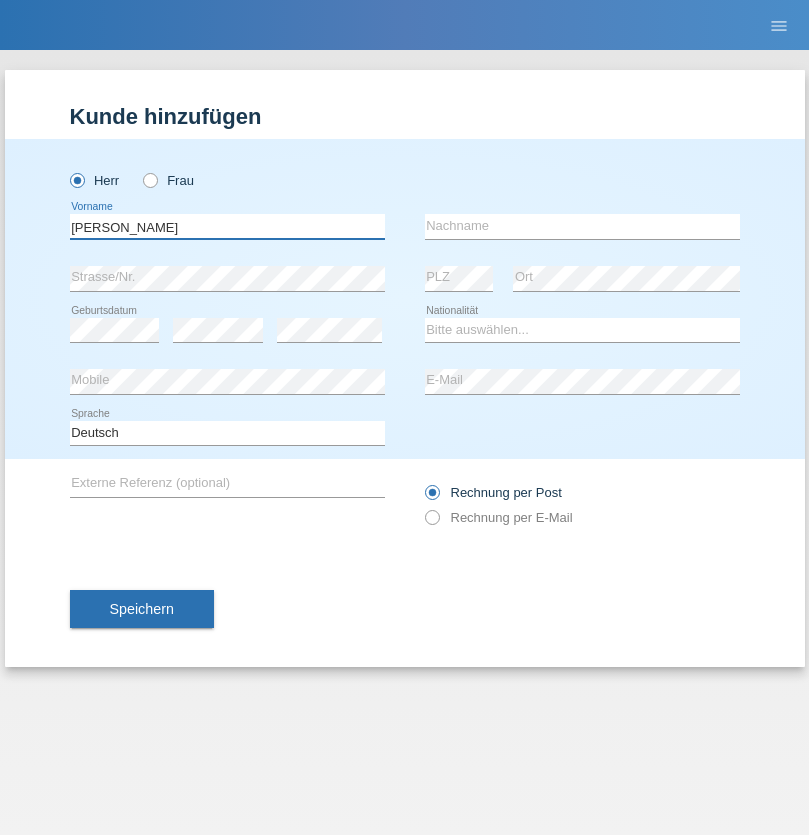 type on "Slawomir" 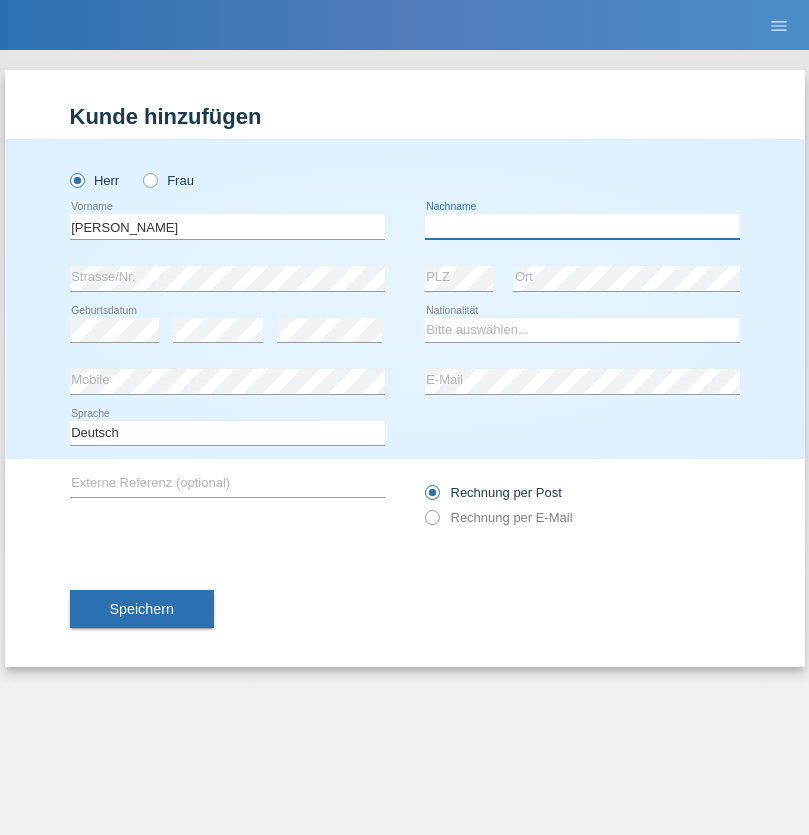click at bounding box center [582, 226] 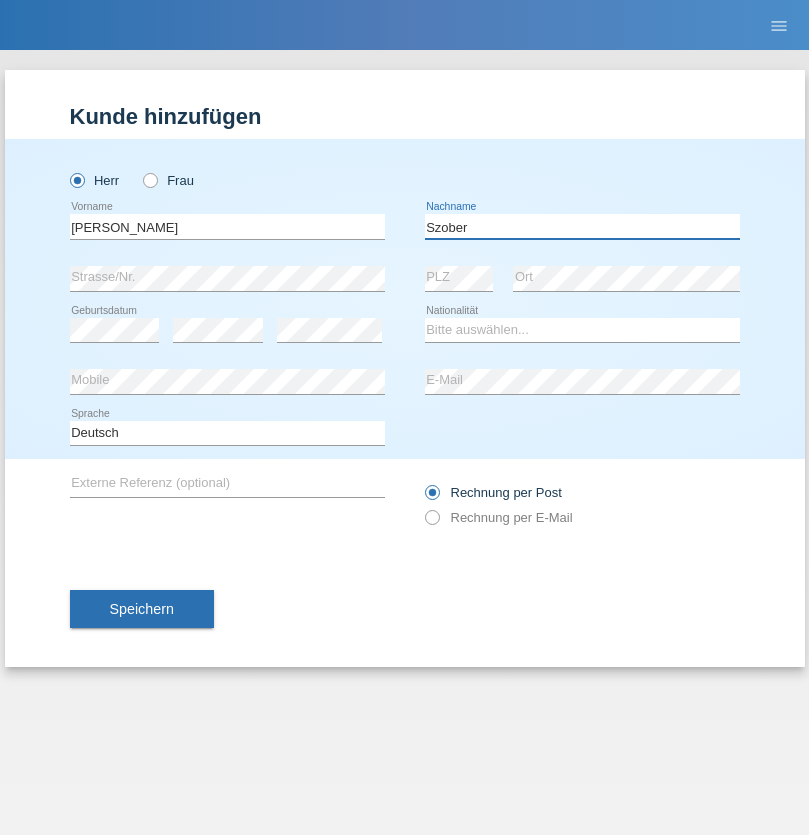 type on "Szober" 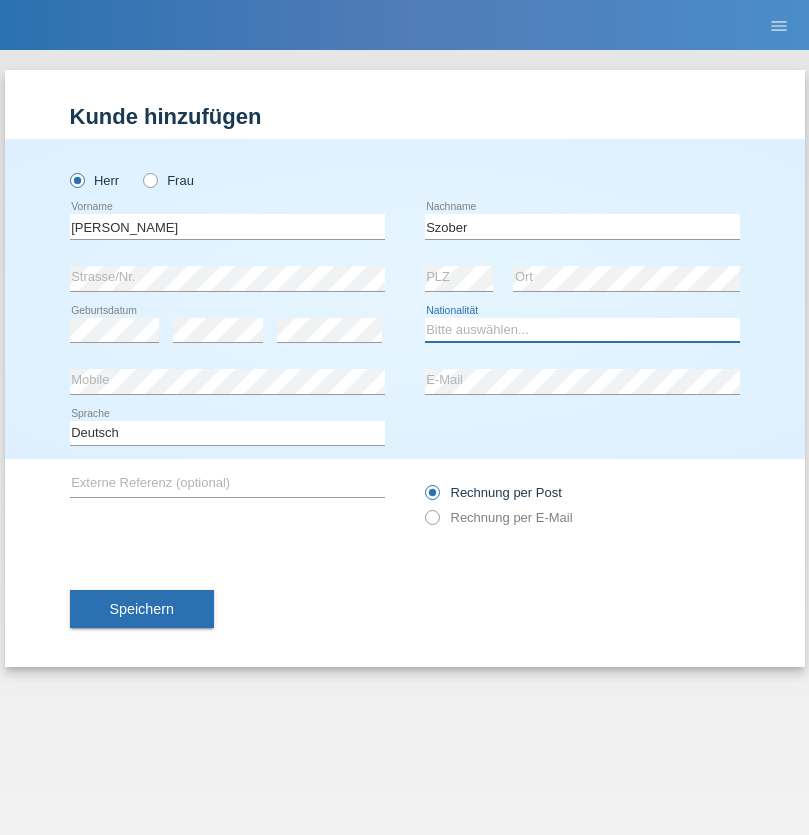 select on "PL" 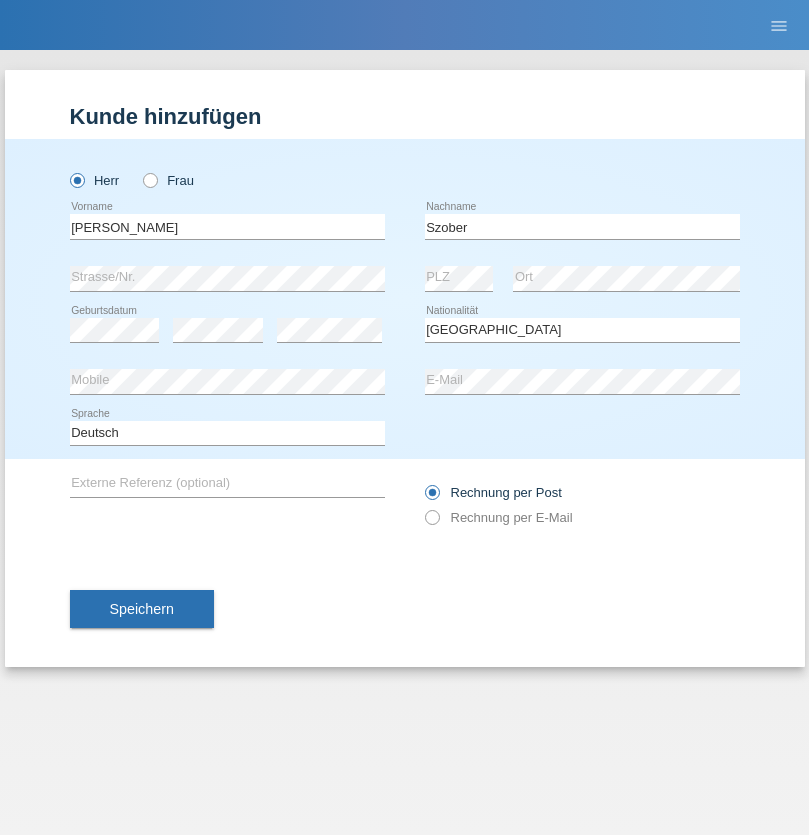 select on "C" 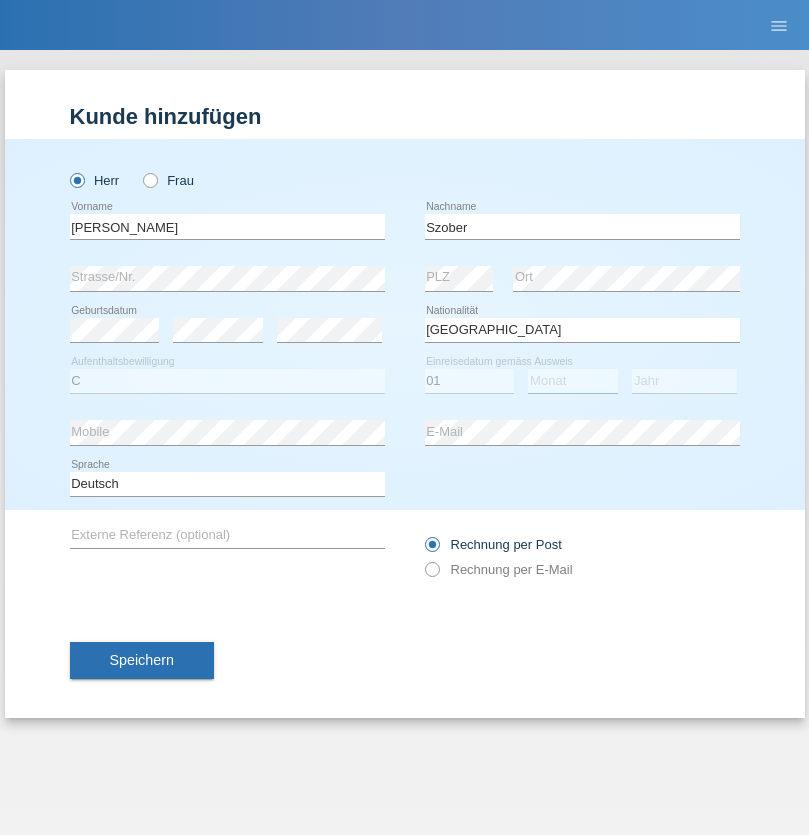 select on "05" 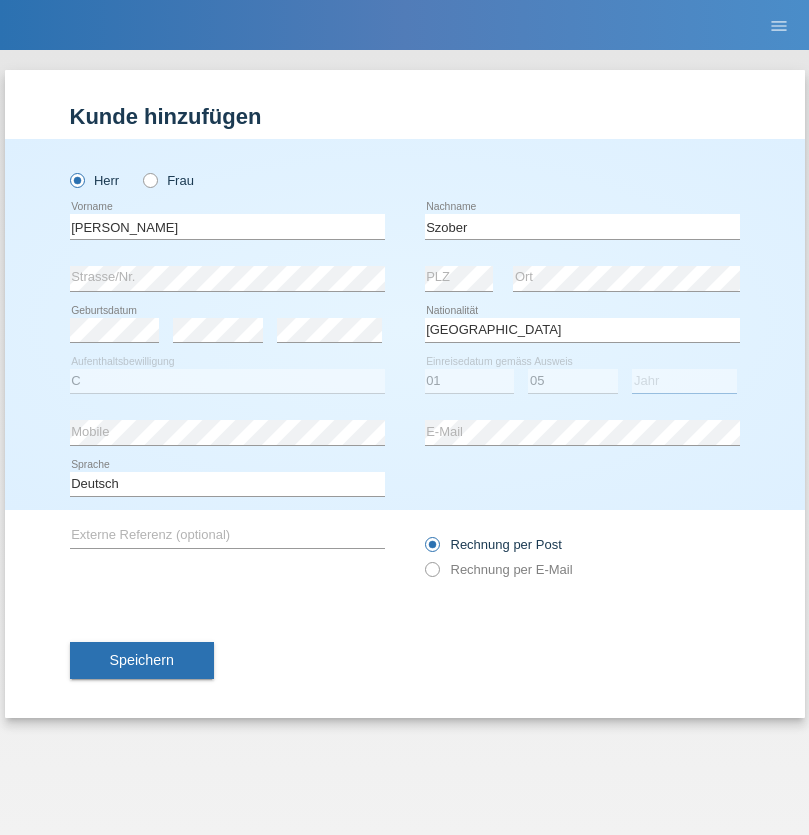 select on "2021" 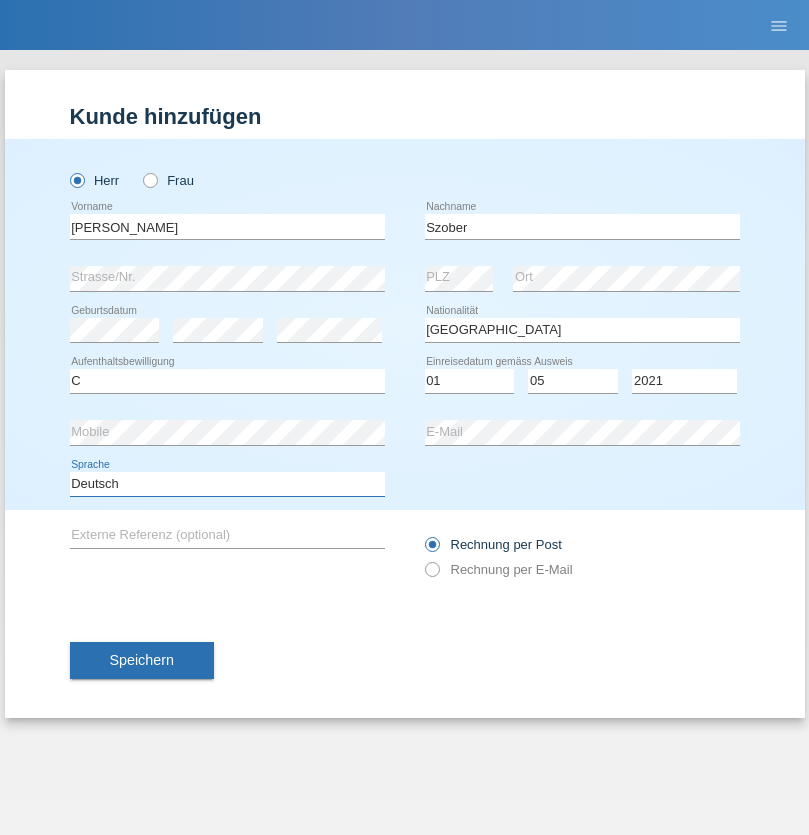 select on "en" 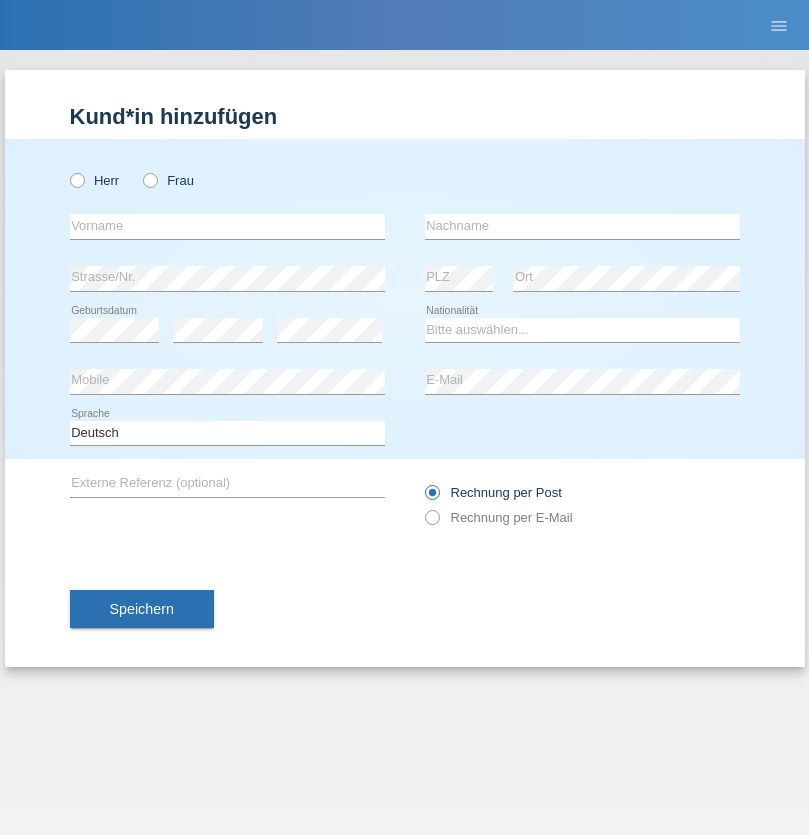 scroll, scrollTop: 0, scrollLeft: 0, axis: both 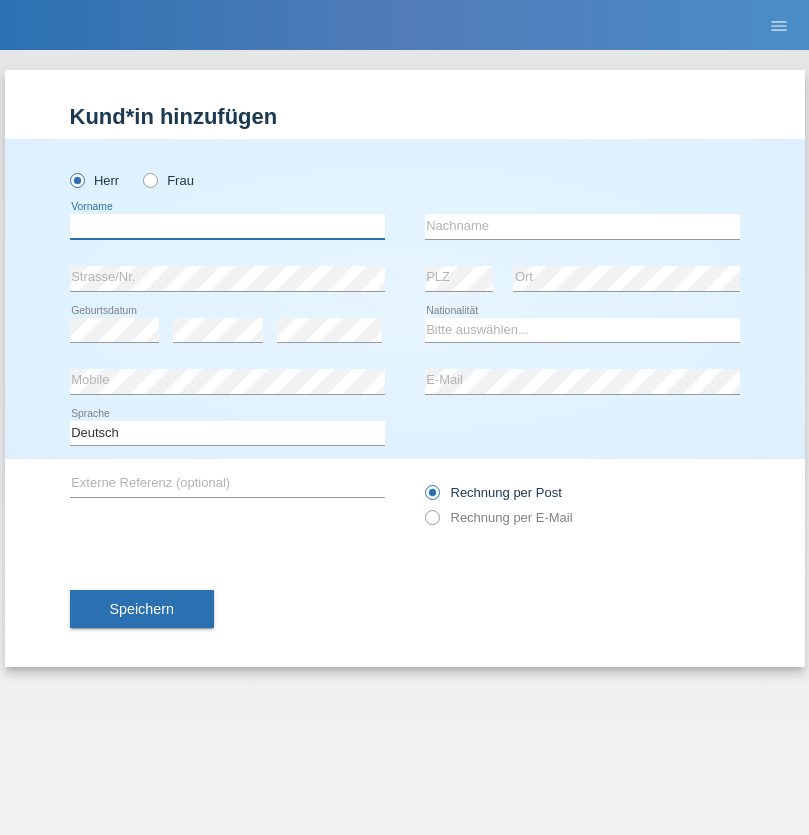 click at bounding box center [227, 226] 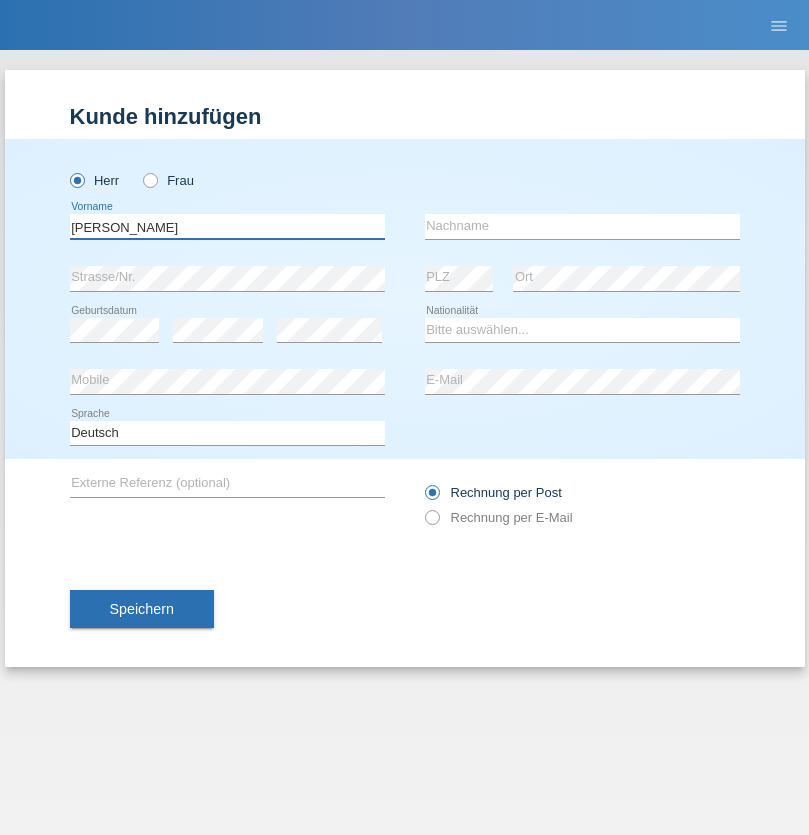 type on "[PERSON_NAME]" 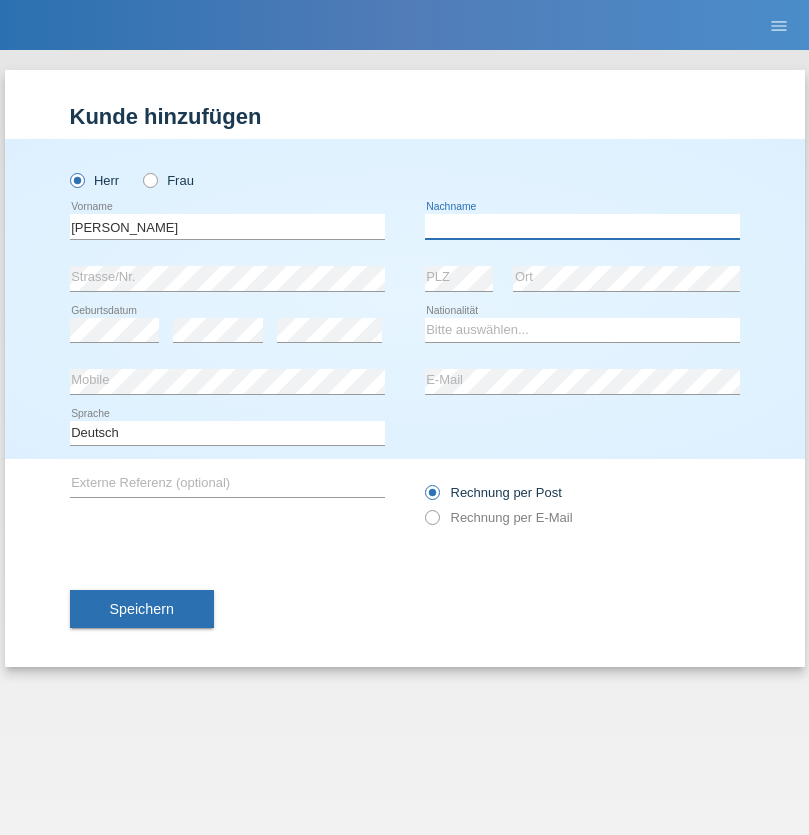 click at bounding box center [582, 226] 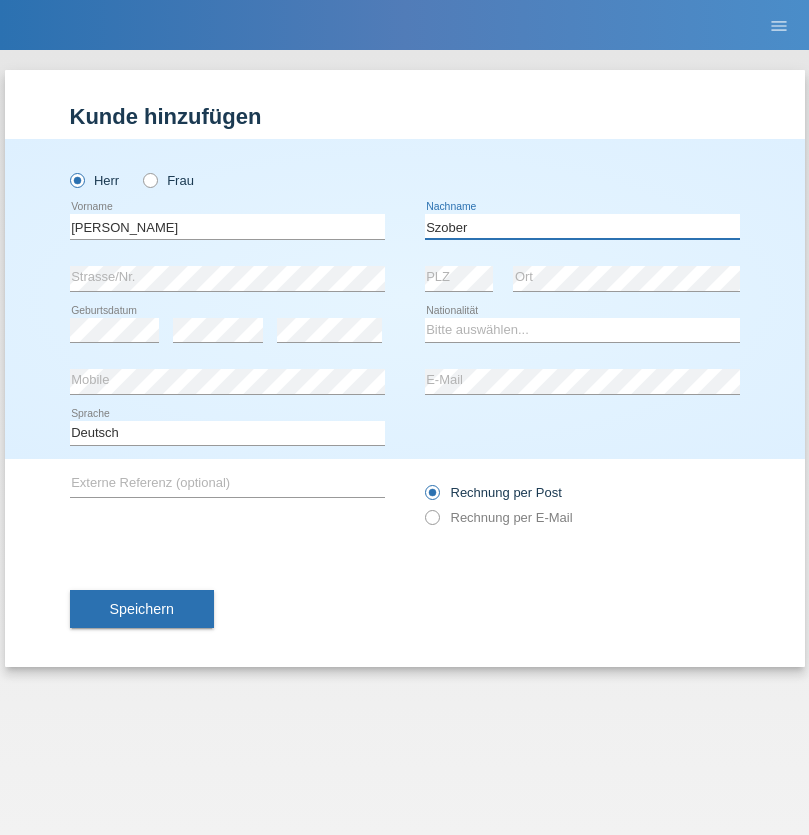type on "Szober" 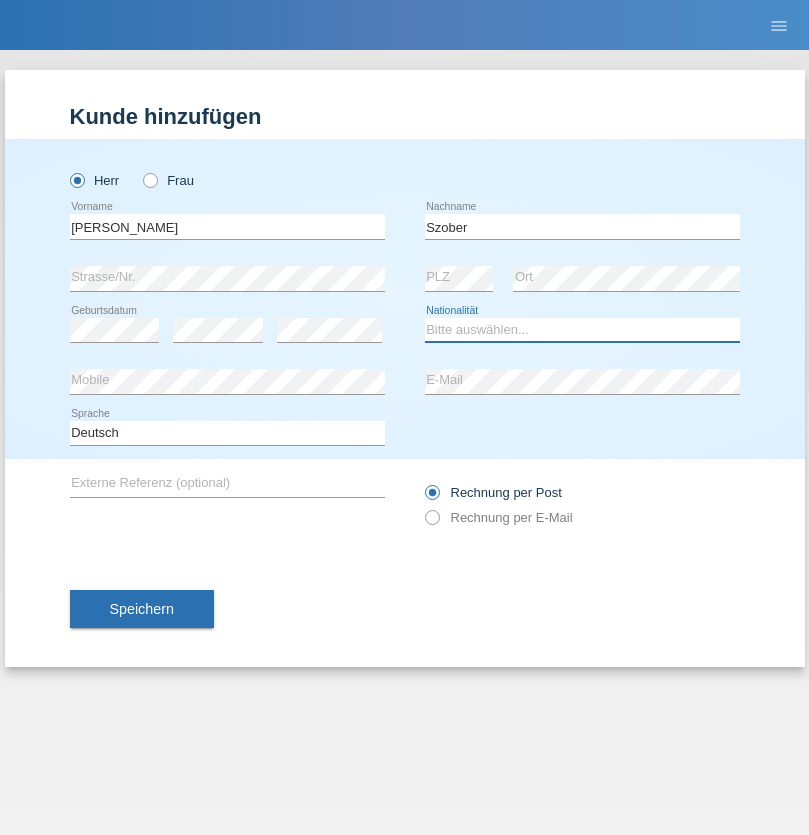 select on "PL" 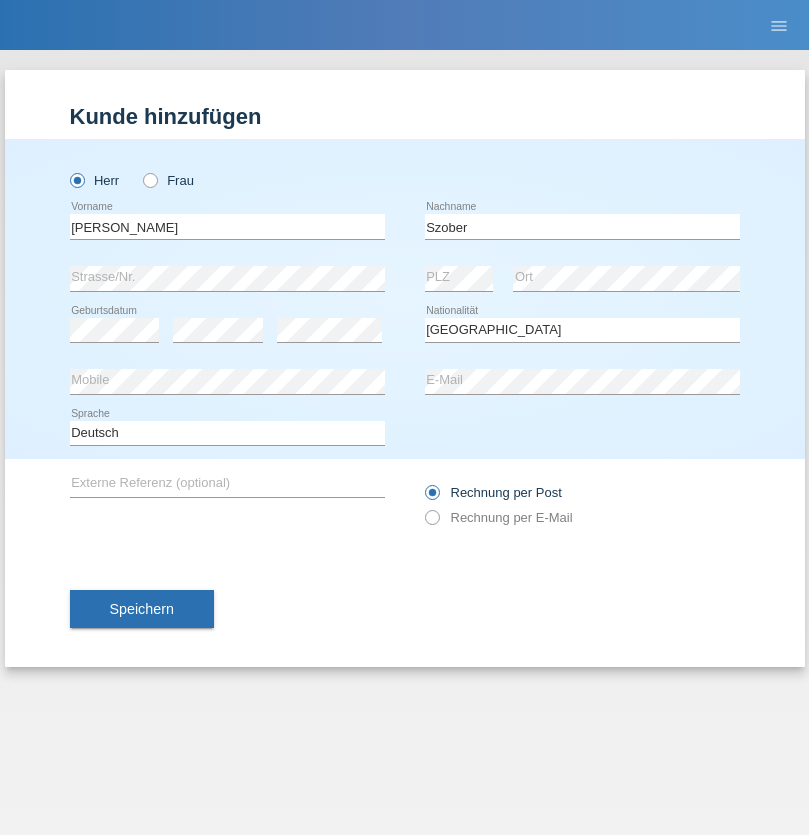 select on "C" 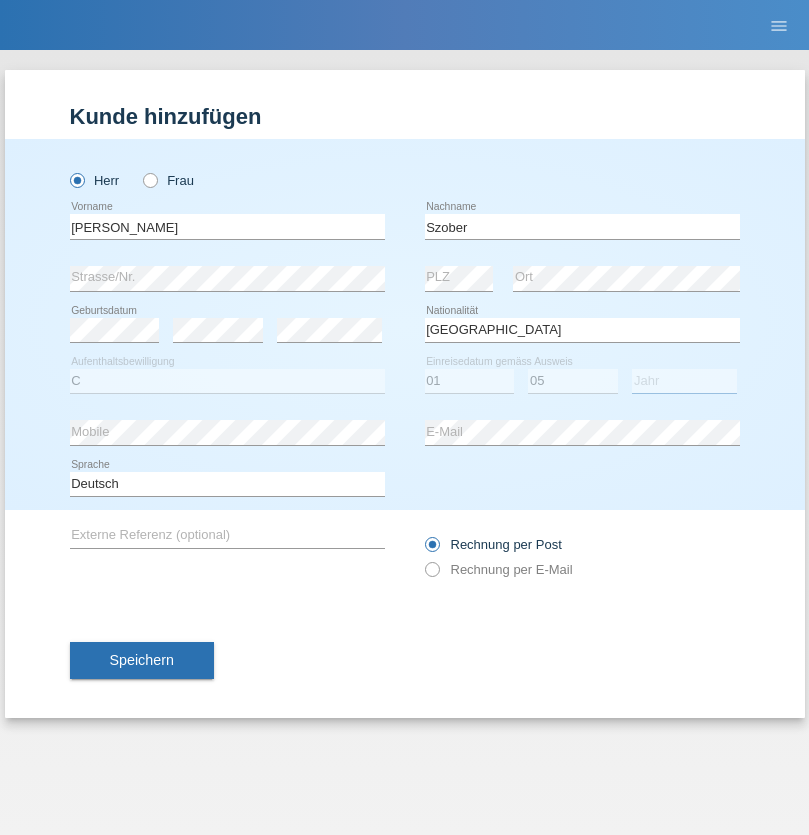 select on "2021" 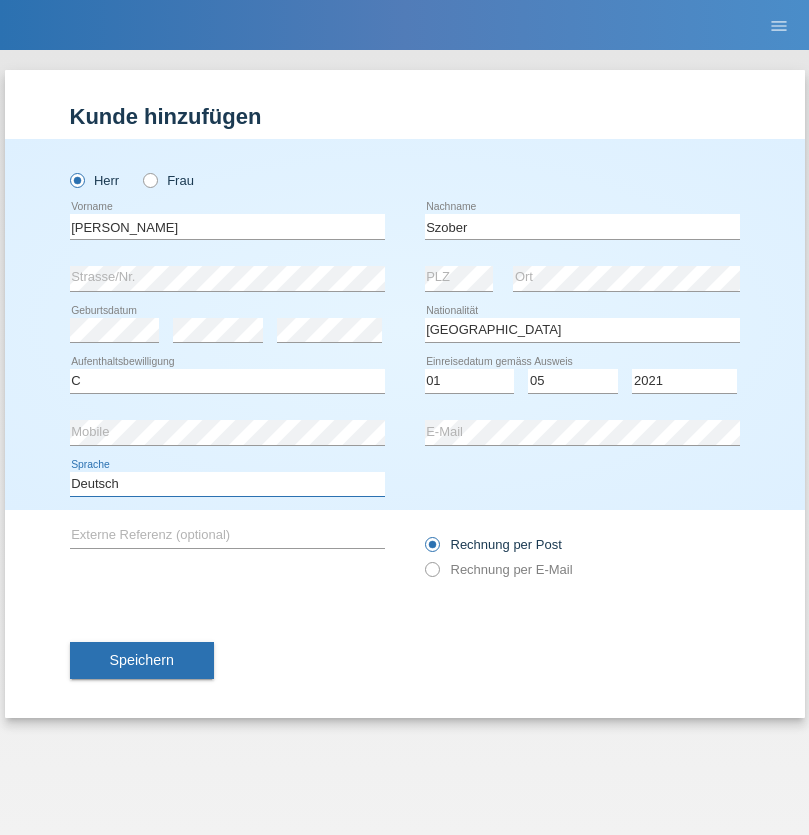 select on "en" 